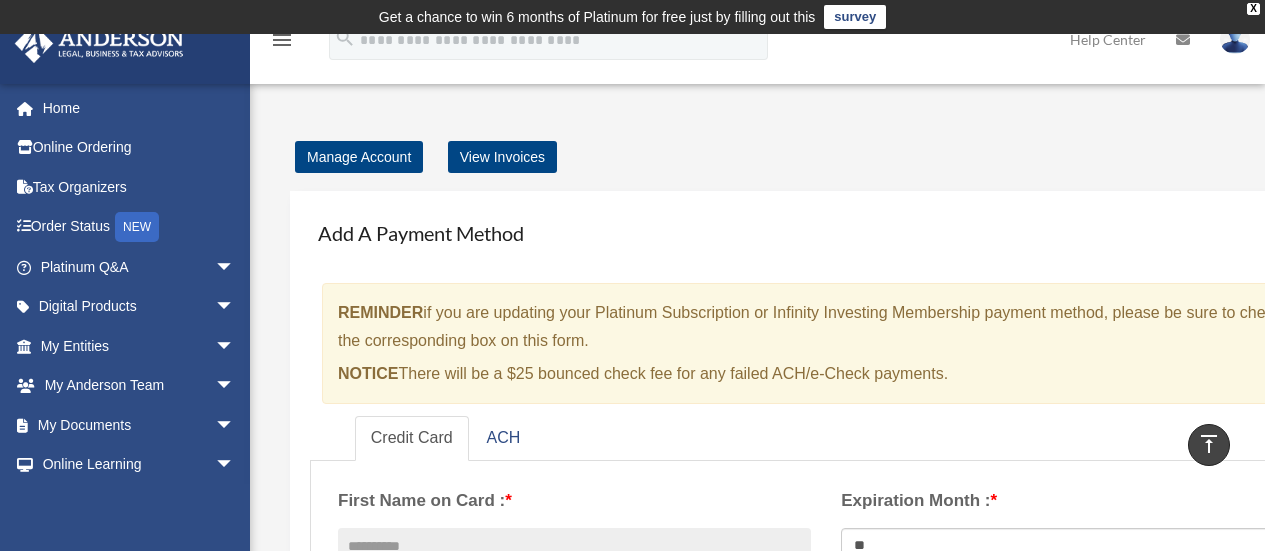 scroll, scrollTop: 482, scrollLeft: 0, axis: vertical 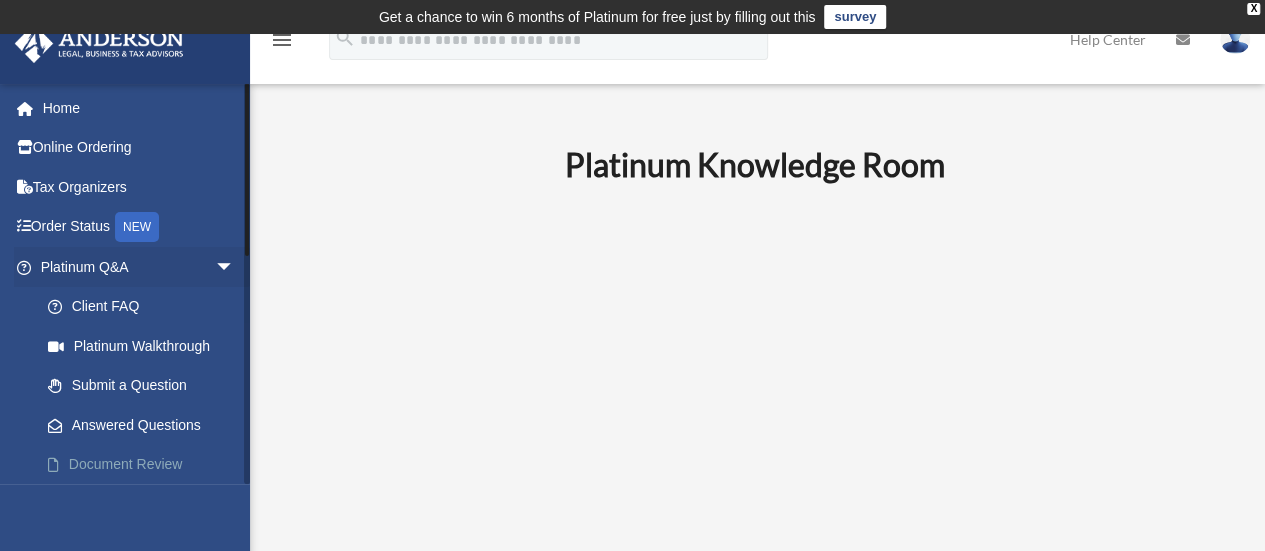 click on "Document Review" at bounding box center (146, 465) 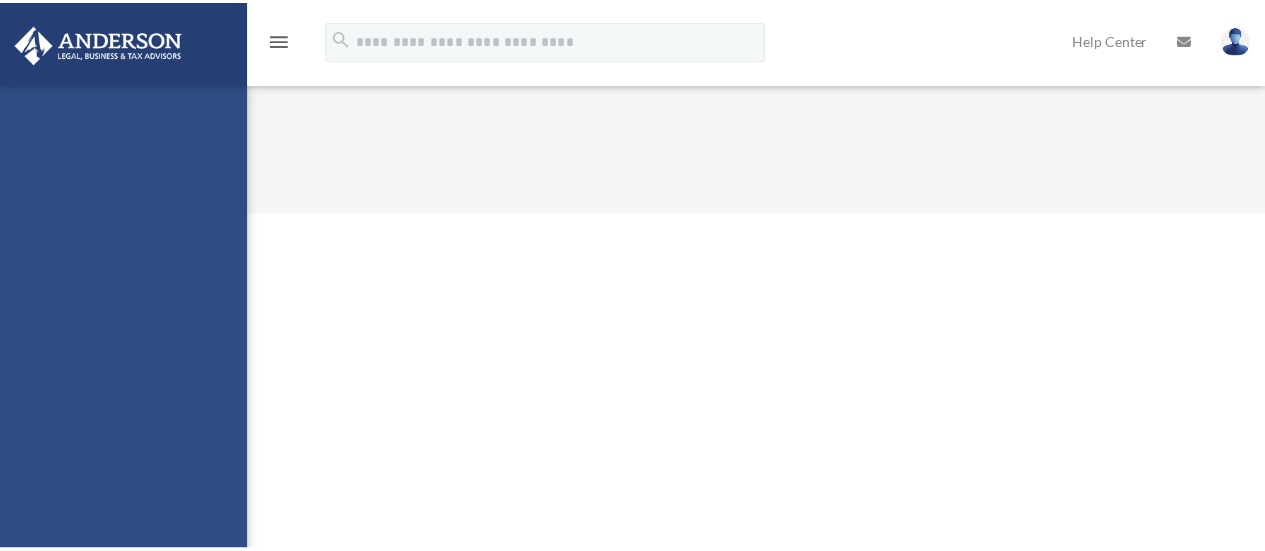 scroll, scrollTop: 0, scrollLeft: 0, axis: both 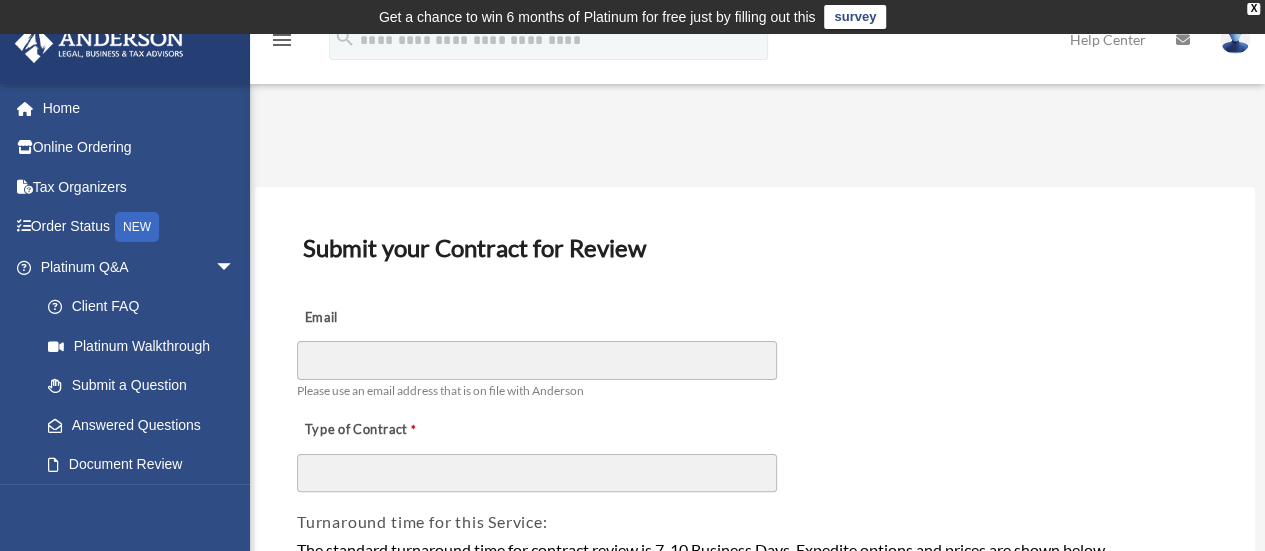 click on "[EMAIL]
Sign Out
[EMAIL]
Home
Online Ordering
Tax Organizers
Order Status  NEW
Platinum Q&A arrow_drop_down
Client FAQ
Platinum Walkthrough
Submit a Question
Answered Questions
Document Review
Platinum Knowledge Room
Tax & Bookkeeping Packages
Land Trust & Deed Forum
Portal Feedback
Digital Products arrow_drop_down
Tax Toolbox
Virtual Bookkeeping
Land Trust Kit
Wholesale Trust Kit
My Entities arrow_drop_down
Overview
CTA Hub
Entity Change Request
Binder Walkthrough
My Blueprint
Tax Due Dates
My Anderson Team arrow_drop_down
My Anderson Team
Anderson System
Client Referrals
My Documents arrow_drop_down
Box
Meeting Minutes" at bounding box center (125, 358) 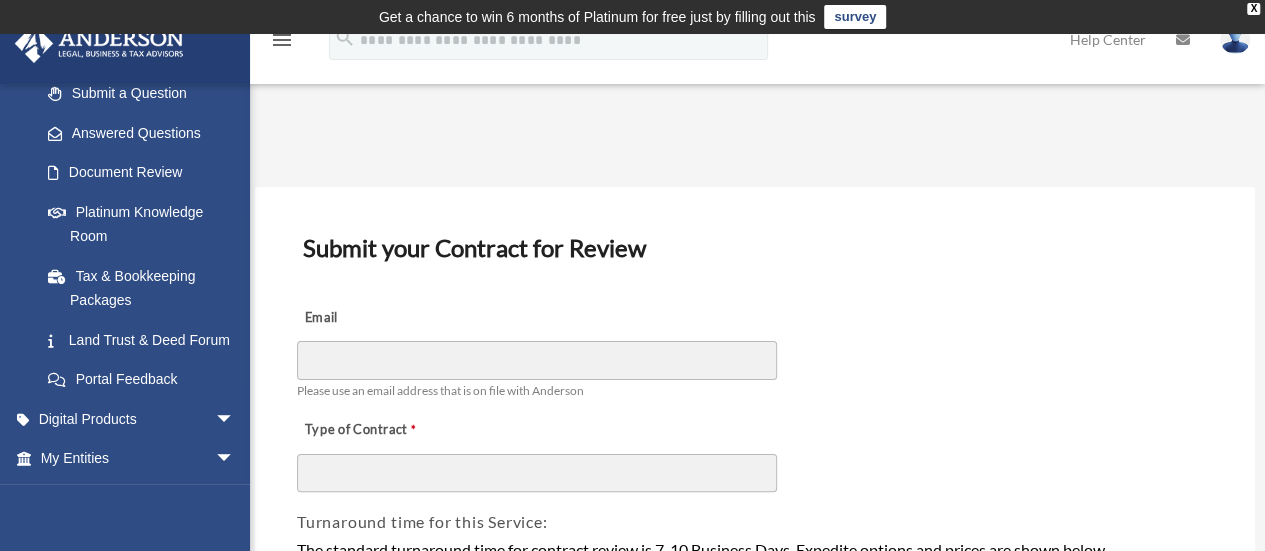 scroll, scrollTop: 294, scrollLeft: 0, axis: vertical 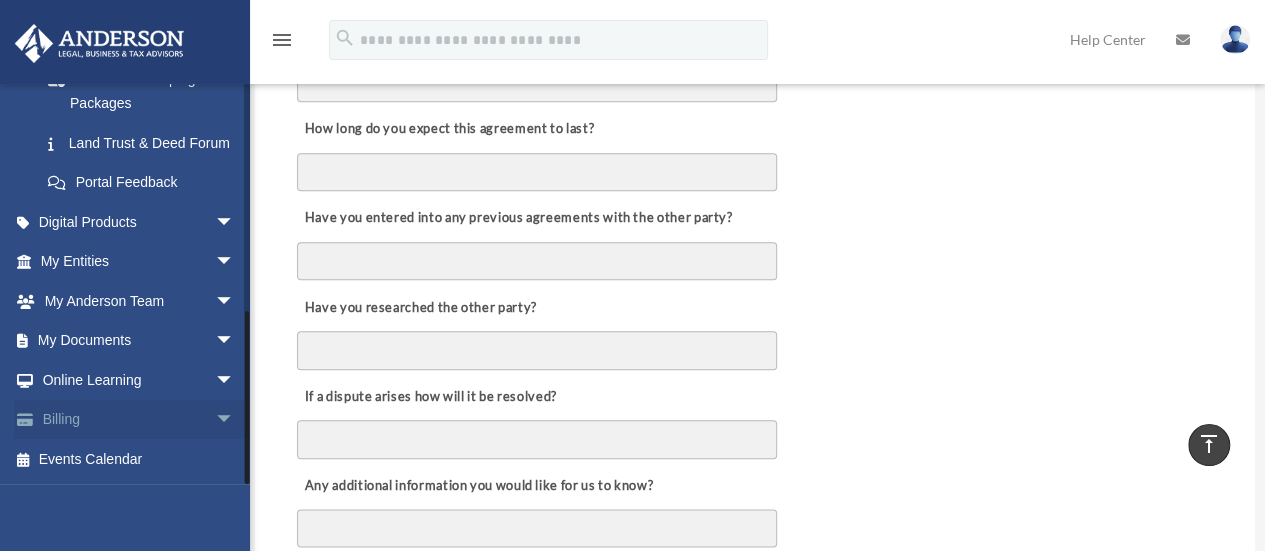 click on "Billing arrow_drop_down" at bounding box center [139, 420] 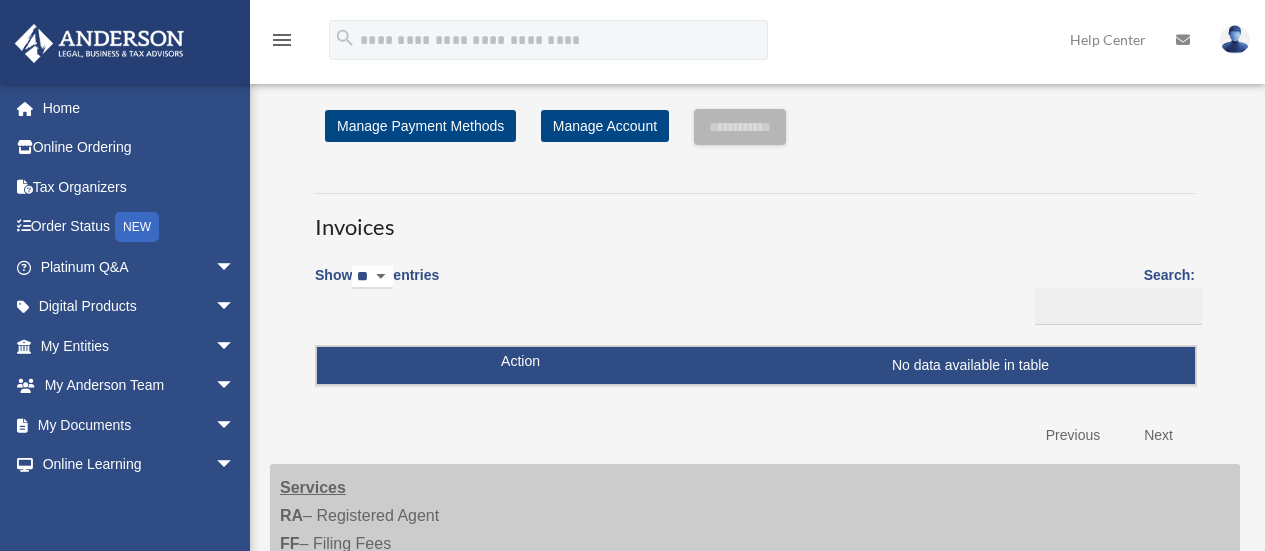 scroll, scrollTop: 0, scrollLeft: 0, axis: both 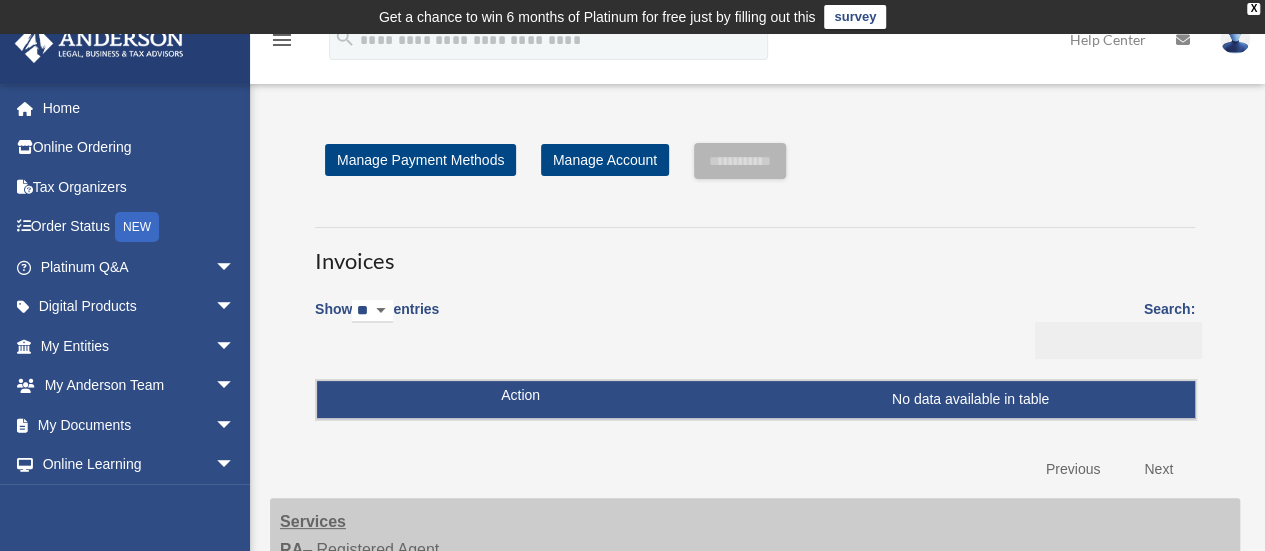 click on "Search:" at bounding box center [1118, 341] 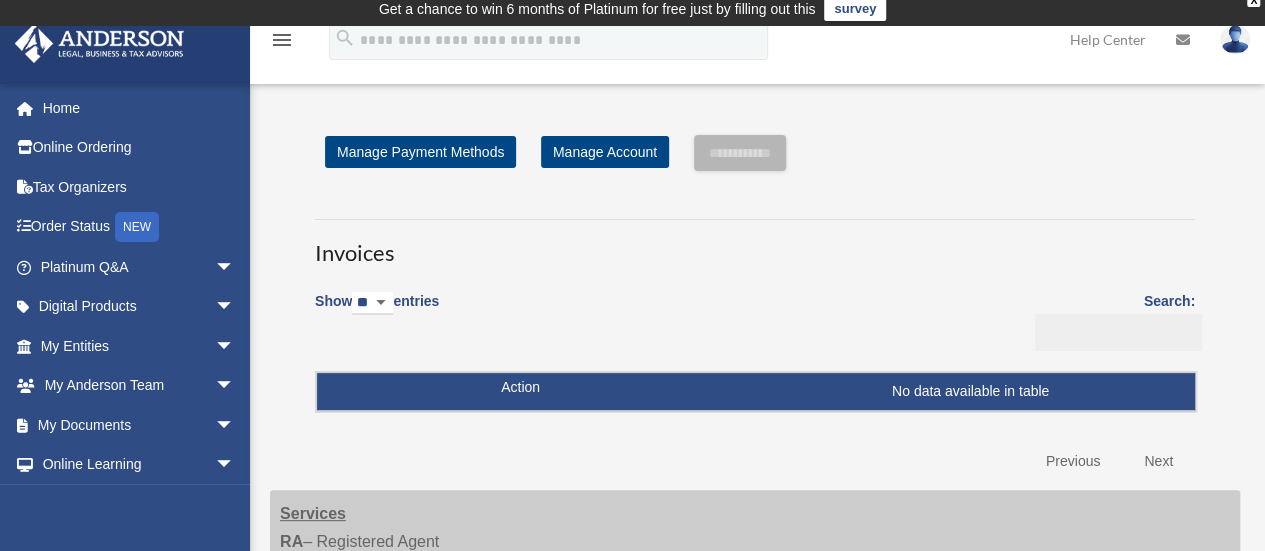 scroll, scrollTop: 0, scrollLeft: 0, axis: both 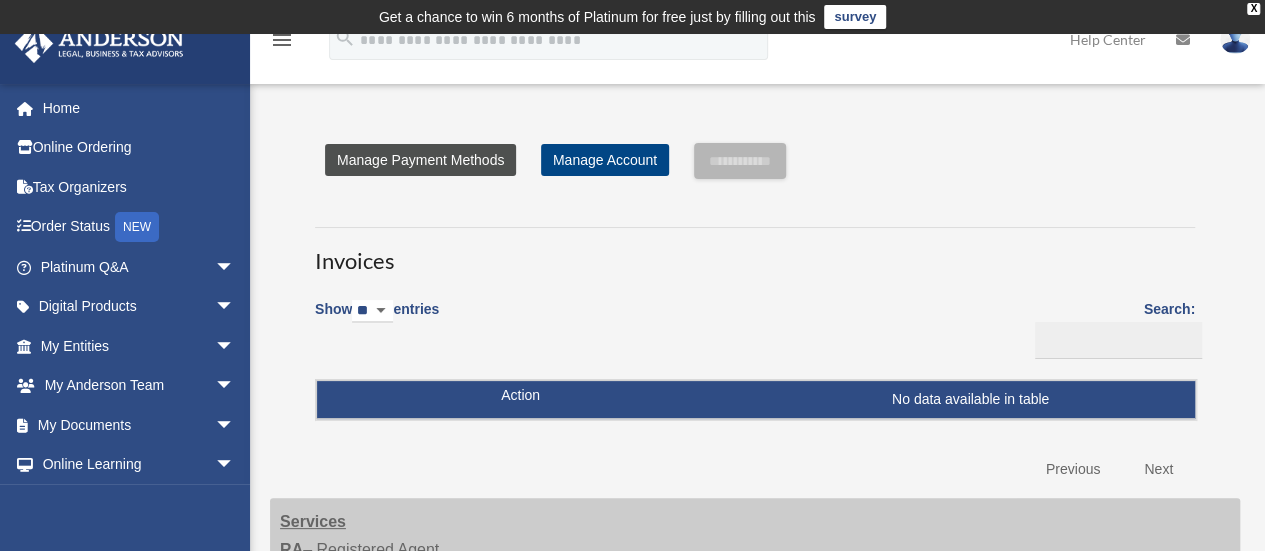 click on "Manage Payment Methods" at bounding box center [420, 160] 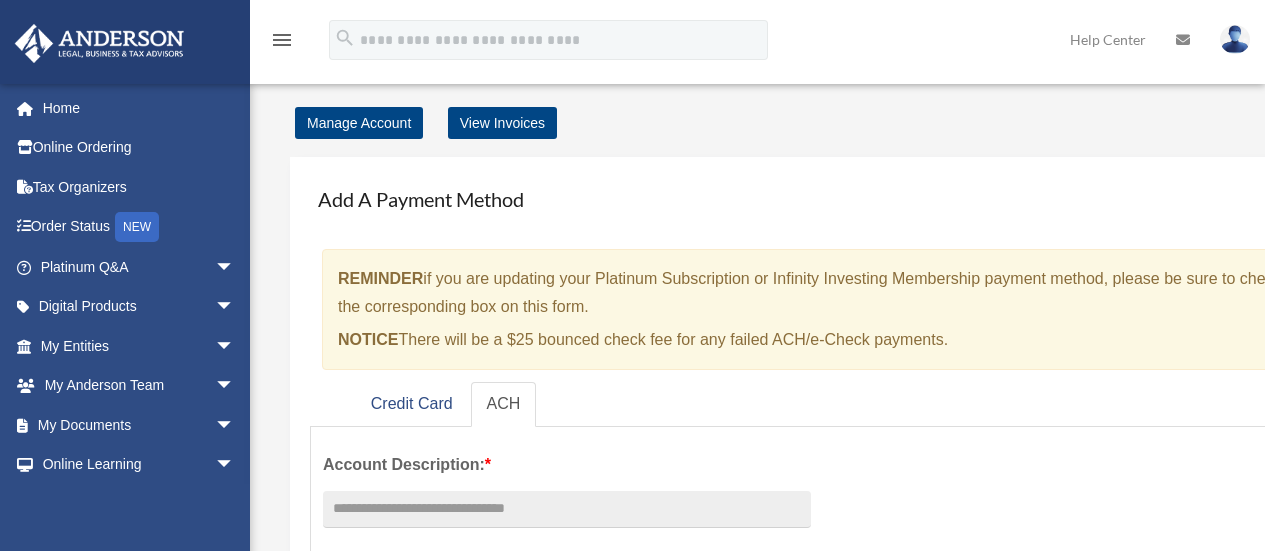 scroll, scrollTop: 0, scrollLeft: 0, axis: both 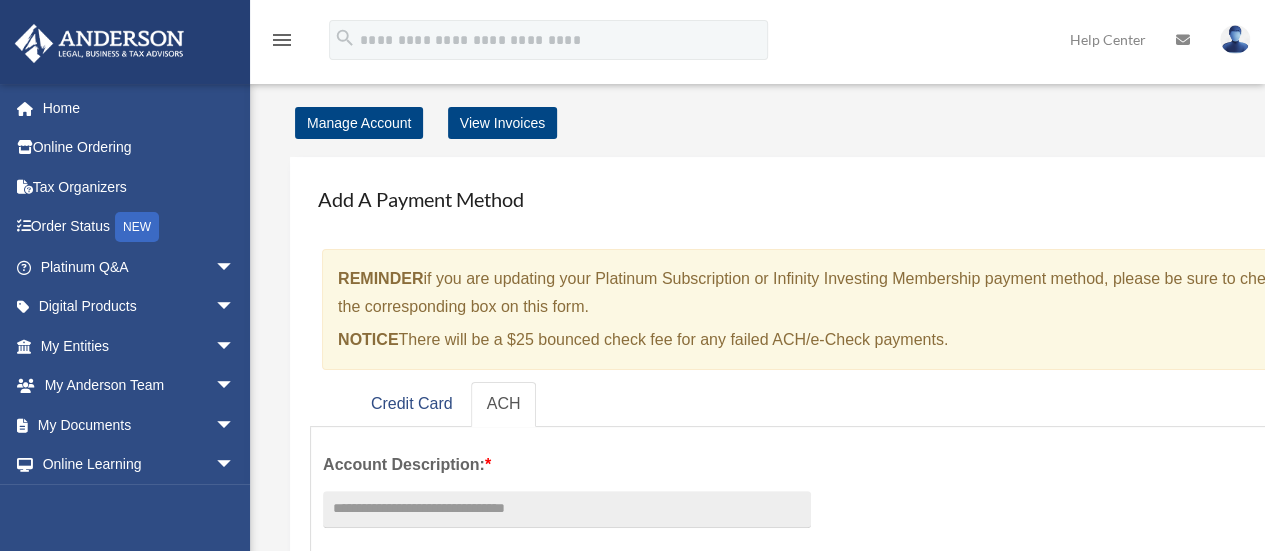 click on "Add A Payment Method
×
REMINDER  if you are updating your Platinum Subscription or Infinity
Investing Membership payment method, please be sure to check the corresponding box on this
form.
NOTICE  There will be a $25 bounced check fee for any failed ACH/e-Check
payments.
Credit Card
ACH" at bounding box center [826, 681] 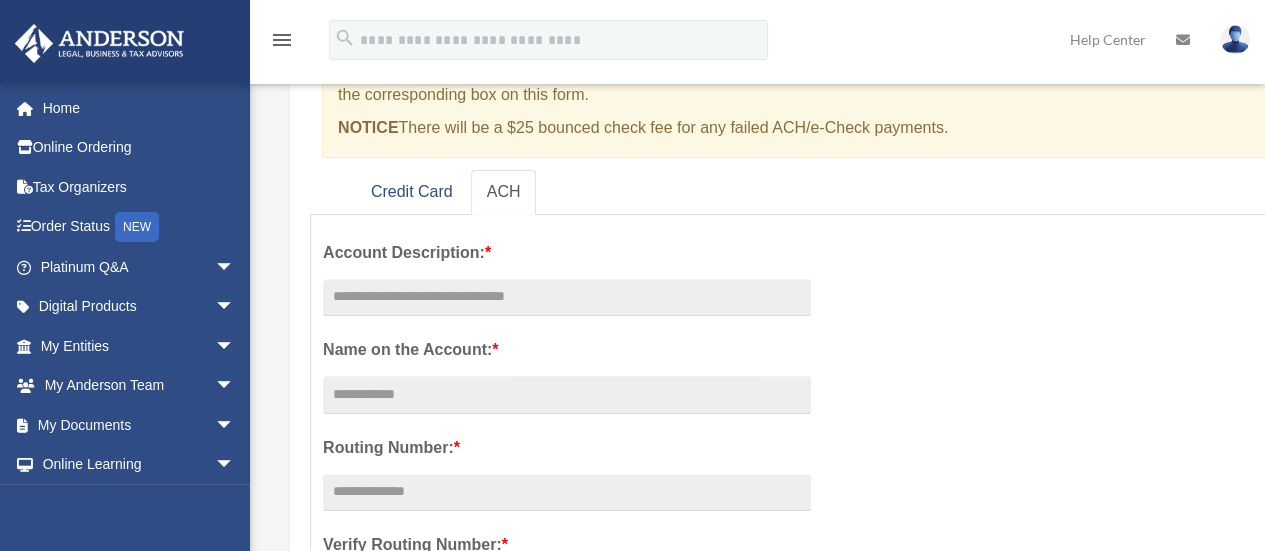 scroll, scrollTop: 296, scrollLeft: 0, axis: vertical 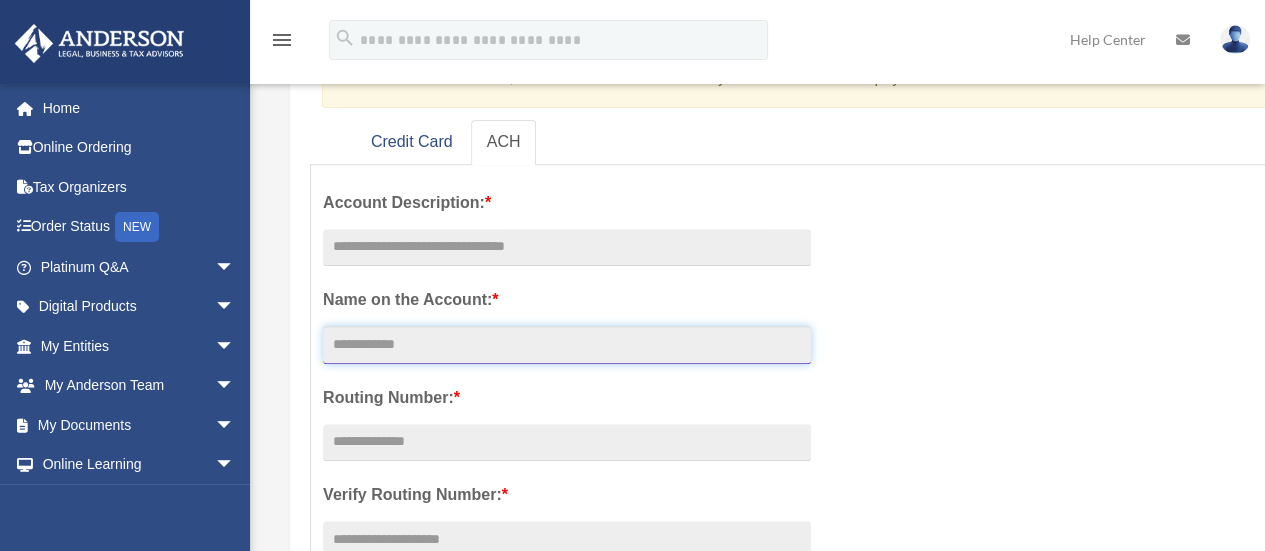click on "Account Description: *" at bounding box center (567, 345) 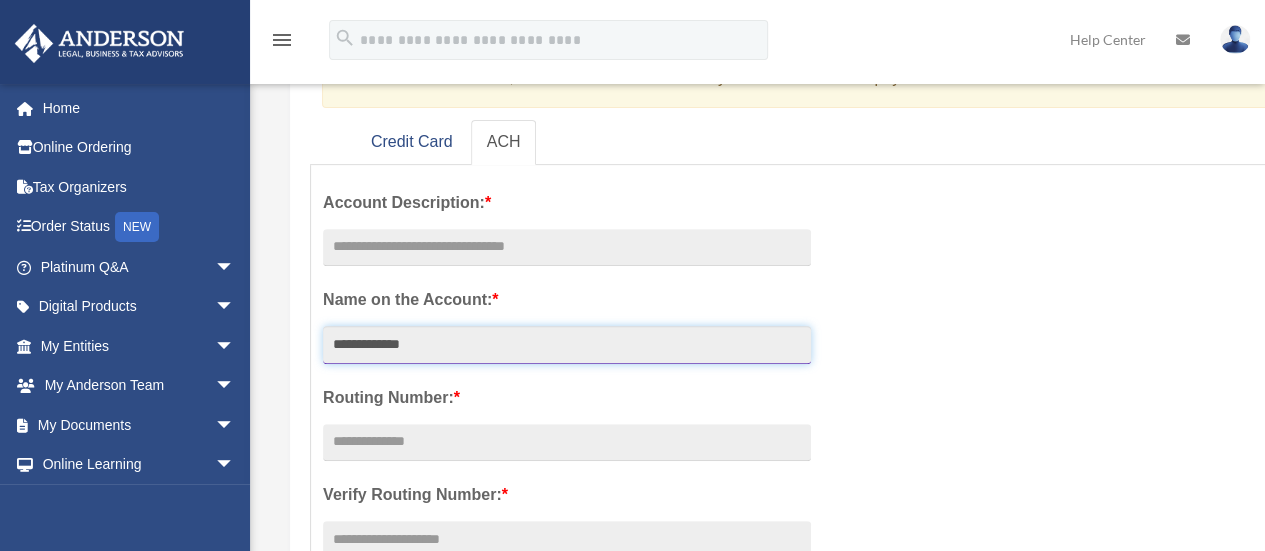 type on "**********" 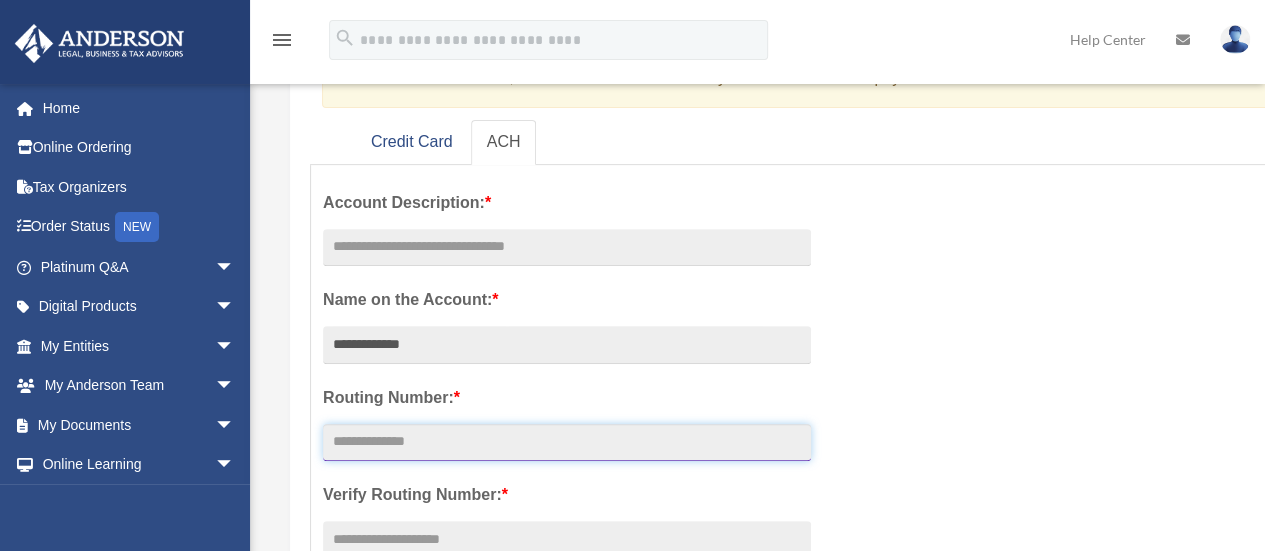 click at bounding box center (567, 443) 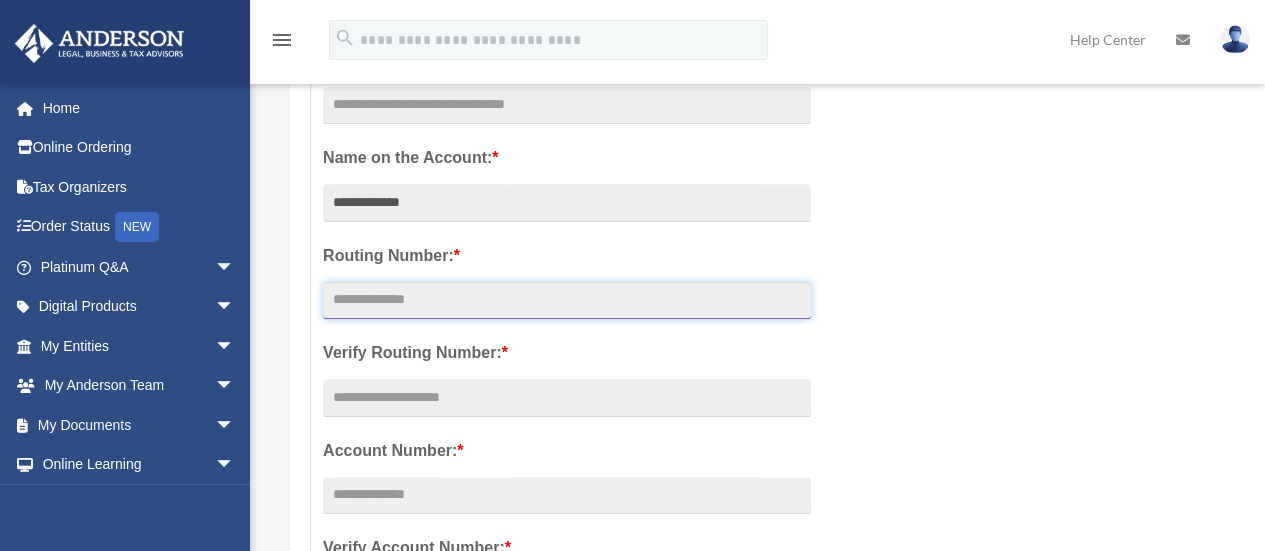 scroll, scrollTop: 453, scrollLeft: 0, axis: vertical 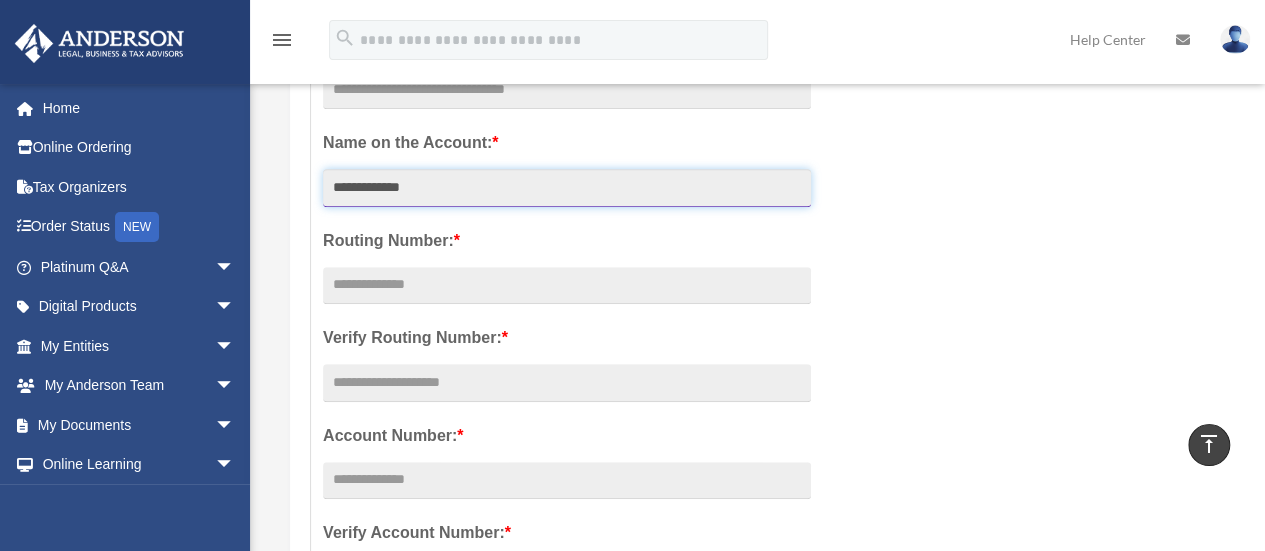 click on "**********" at bounding box center [567, 188] 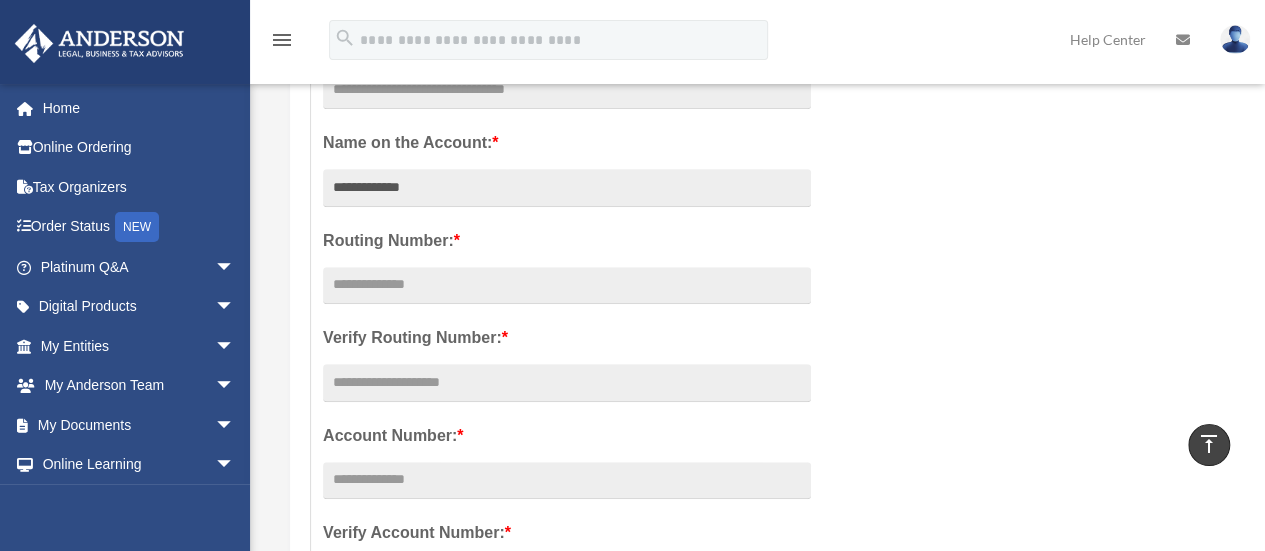 click on "**********" at bounding box center [826, 387] 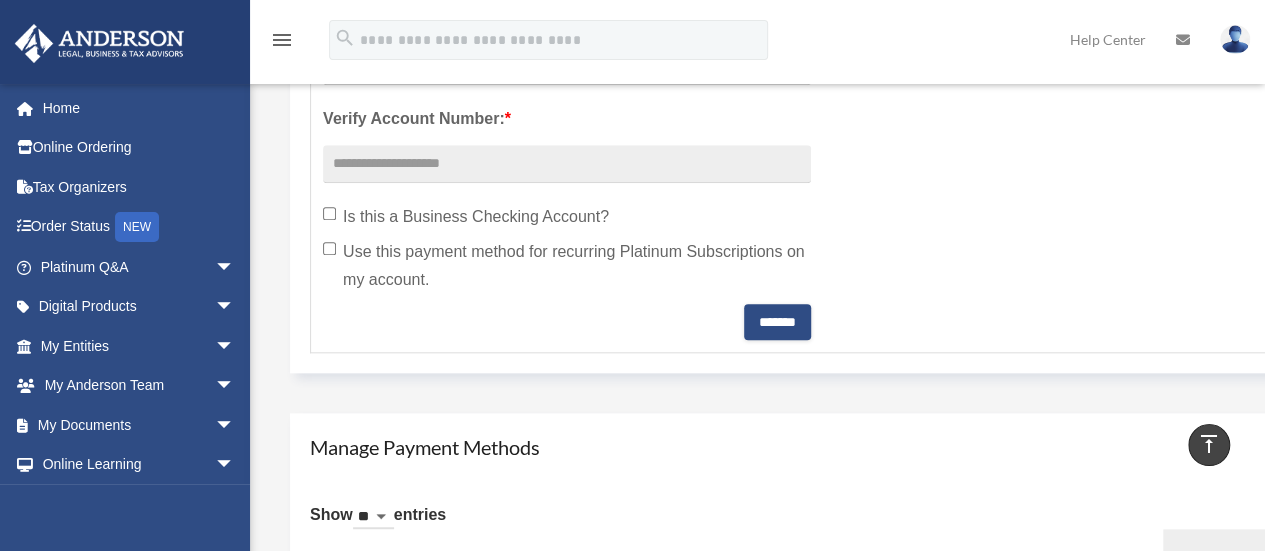 scroll, scrollTop: 868, scrollLeft: 0, axis: vertical 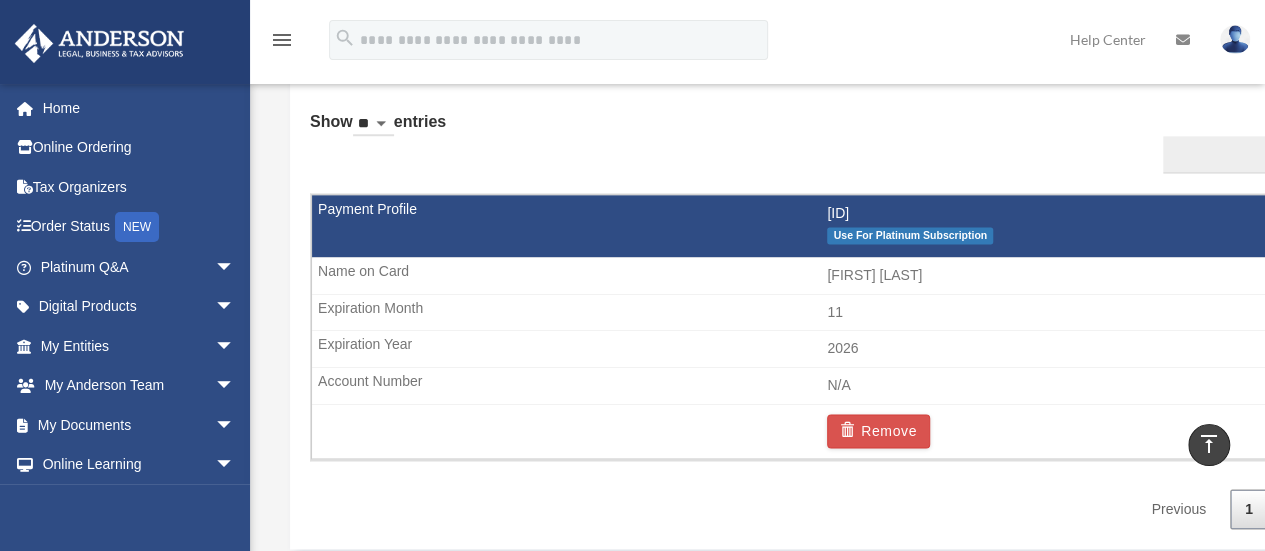 click on "Elsie Guzman" at bounding box center (827, 276) 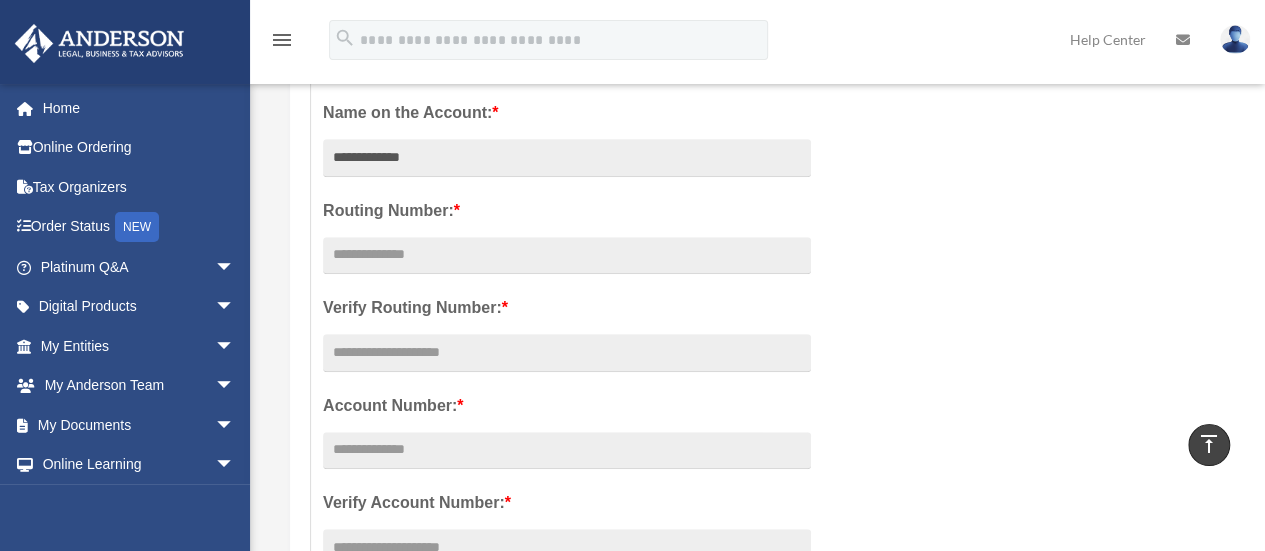 scroll, scrollTop: 1, scrollLeft: 0, axis: vertical 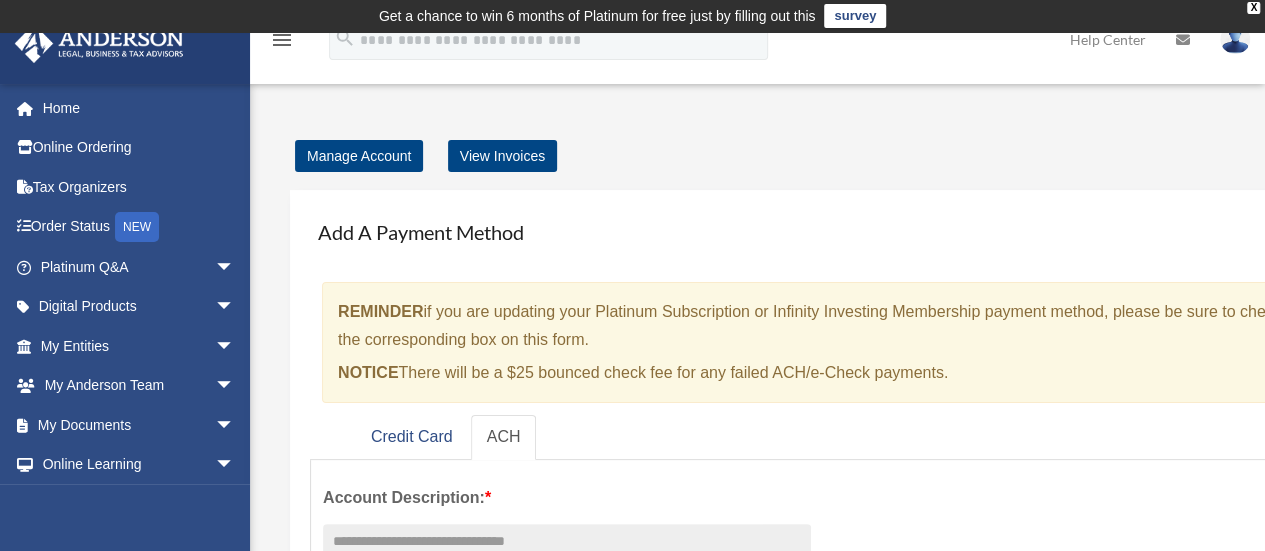 click on "Credit Card
ACH" at bounding box center (826, 437) 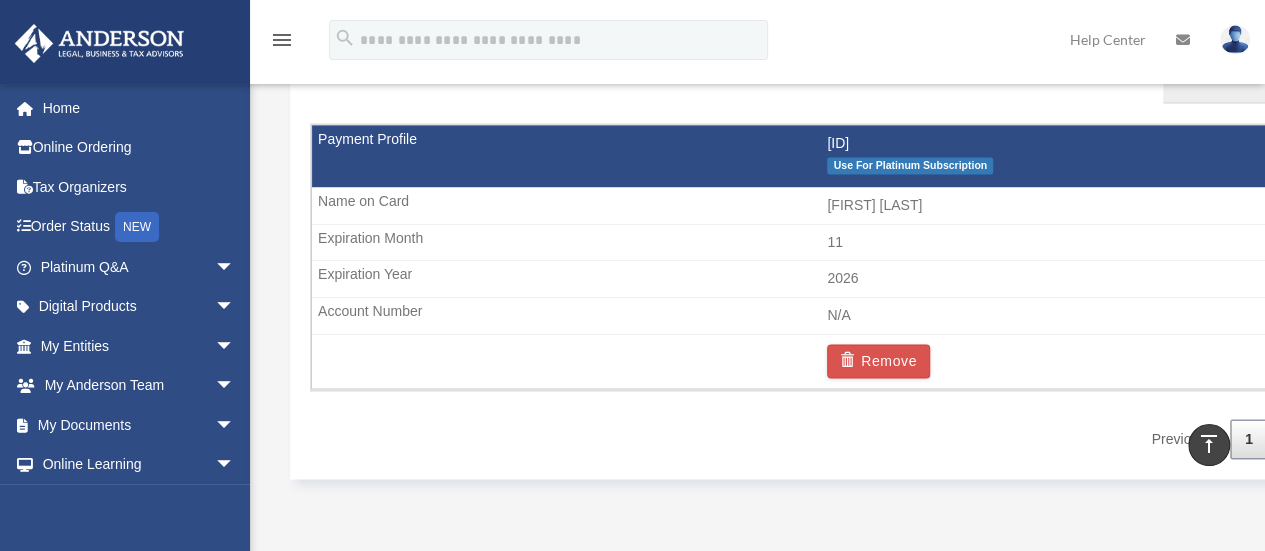 scroll, scrollTop: 1324, scrollLeft: 0, axis: vertical 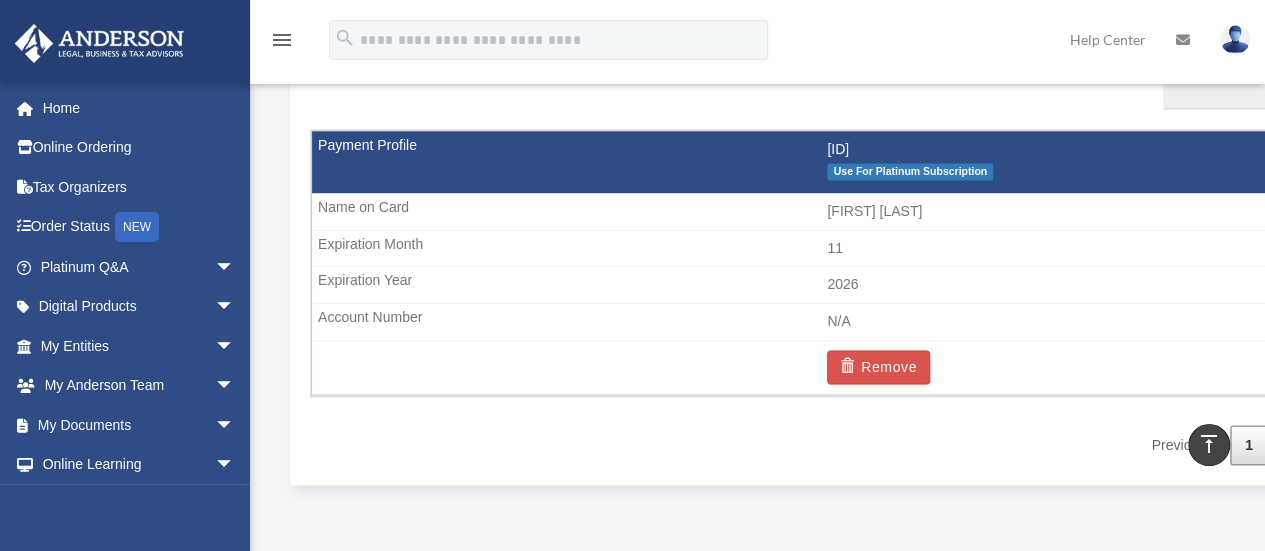click on "11" at bounding box center [827, 249] 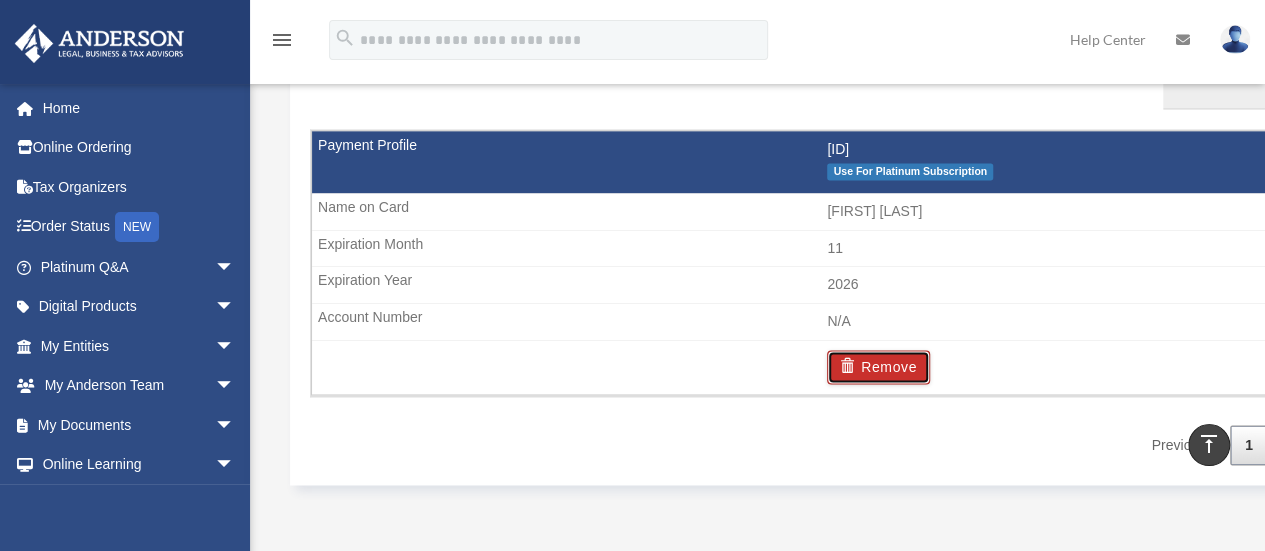 click on "Remove" at bounding box center (878, 367) 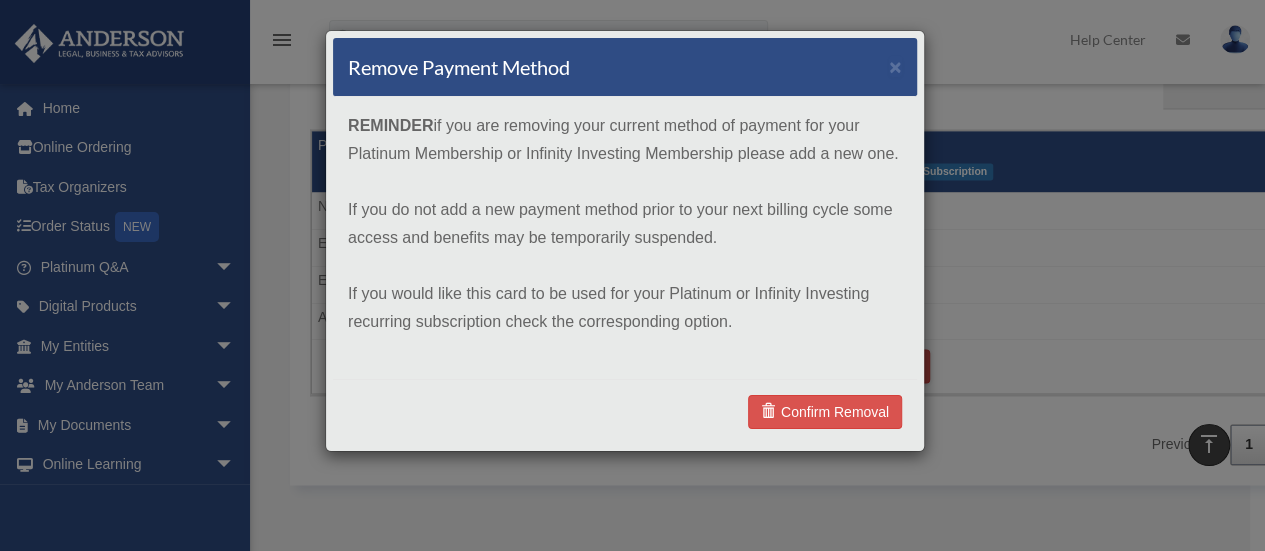click on "Remove Payment Method
×
REMINDER  if you are removing your current method of payment for your Platinum
Membership or Infinity Investing Membership please add a new one.
If you do not add a new payment method prior to your next billing cycle some access and
benefits
may be temporarily suspended.
If you would like this card to be used for your Platinum or Infinity Investing recurring
subscription check the corresponding option.
Confirm Removal" at bounding box center (625, 241) 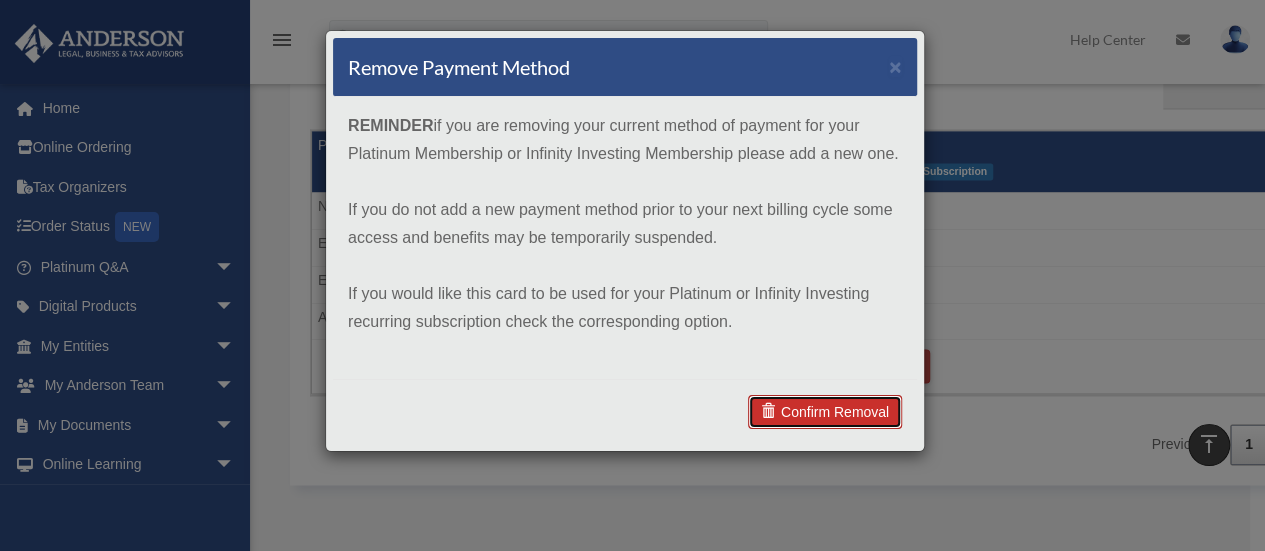 click on "Confirm Removal" at bounding box center [825, 412] 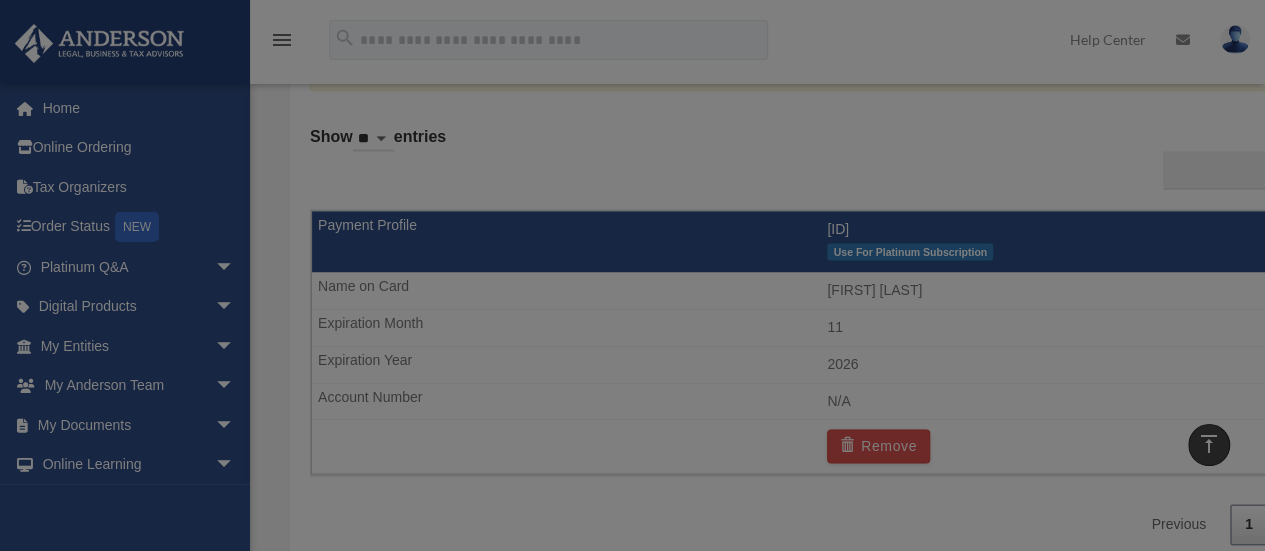 click at bounding box center (632, 275) 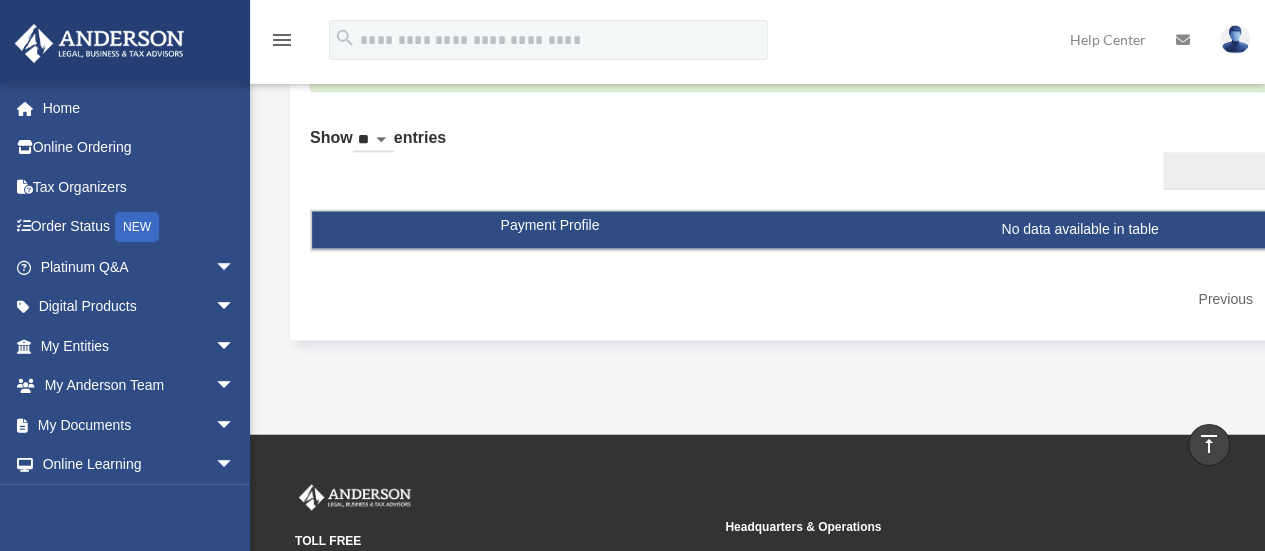 click on "Manage Payment Methods
Success!  Payment Method info has been deleted successfully.
Show  ** ** ** ***  entries Search:
Payment Profile Name On Card/Account Exp. Month Exp. Year Account Number Remove
No data available in table
Showing 0 to 0 of 0 entries Previous Next" at bounding box center [826, 148] 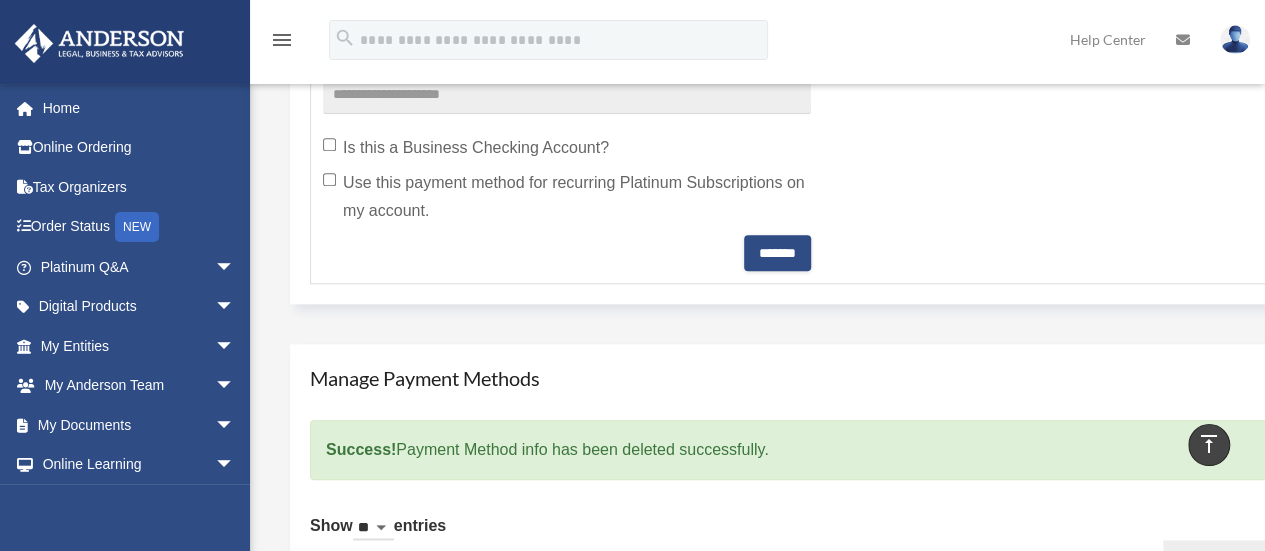 scroll, scrollTop: 930, scrollLeft: 0, axis: vertical 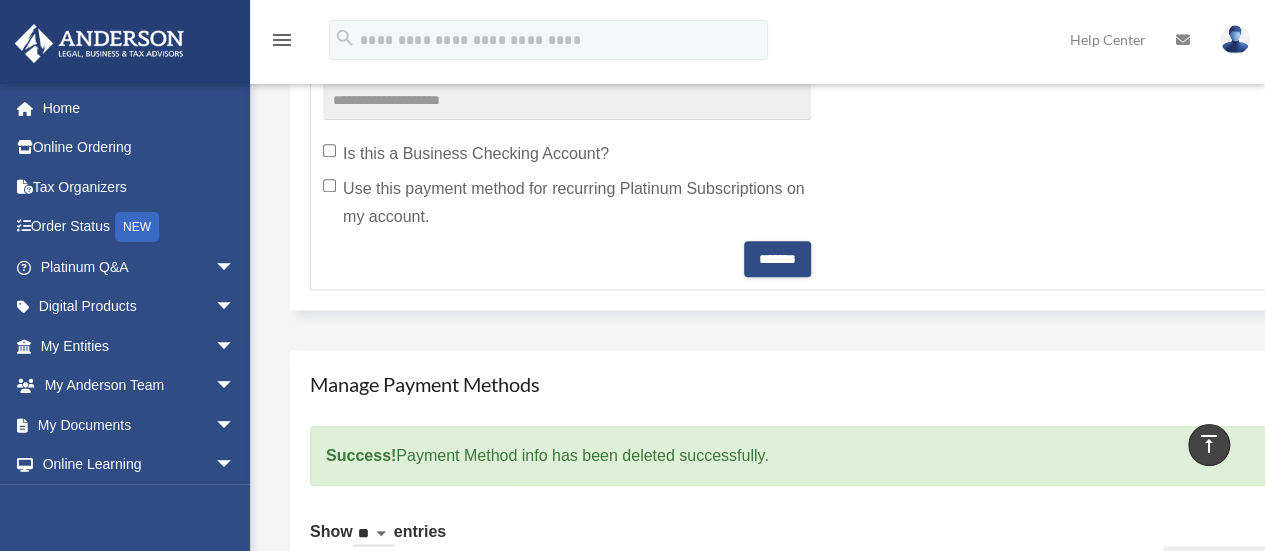 click on "Manage Payment Methods
Success!  Payment Method info has been deleted successfully.
Show  ** ** ** ***  entries Search:
Payment Profile Name On Card/Account Exp. Month Exp. Year Account Number Remove
No data available in table
Showing 0 to 0 of 0 entries Previous Next" at bounding box center [826, 542] 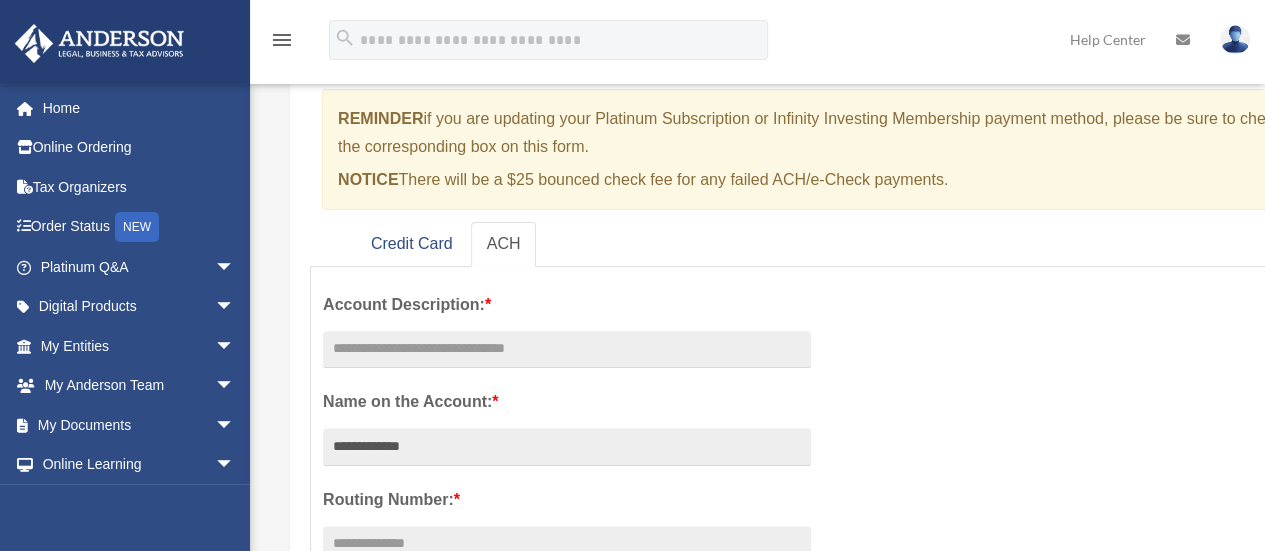 scroll, scrollTop: 182, scrollLeft: 0, axis: vertical 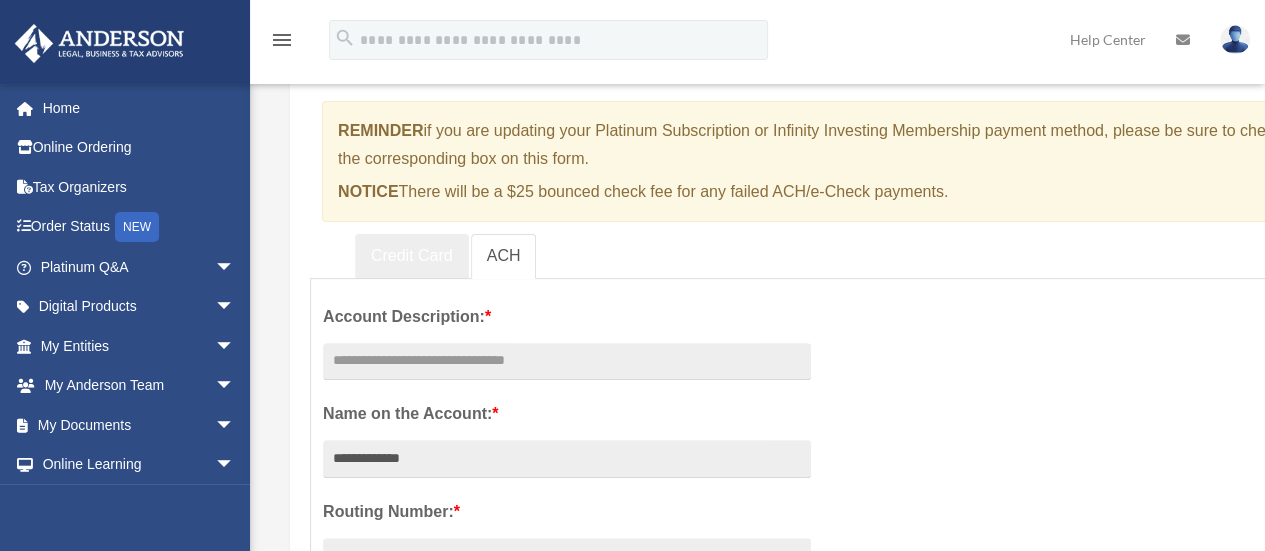 click on "Credit Card" at bounding box center [412, 256] 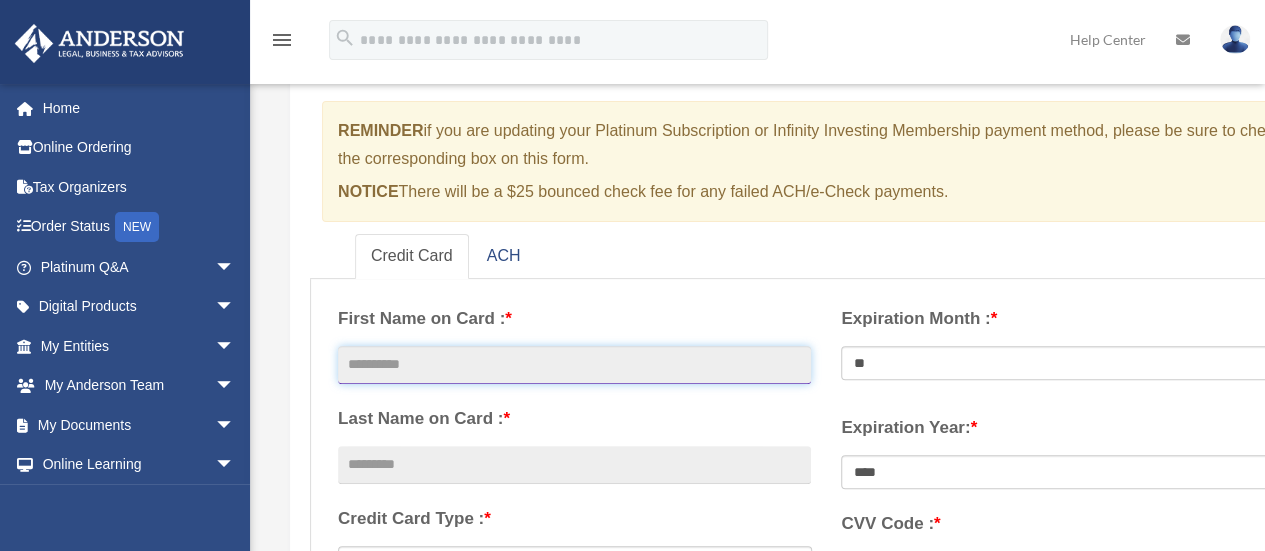 click at bounding box center [574, 365] 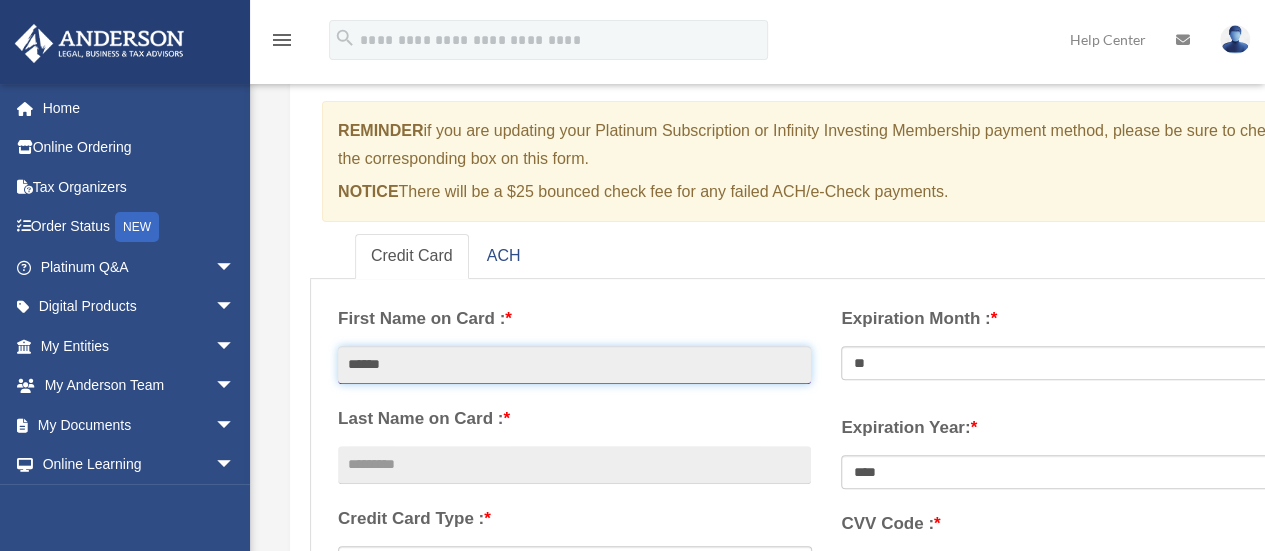 type on "*****" 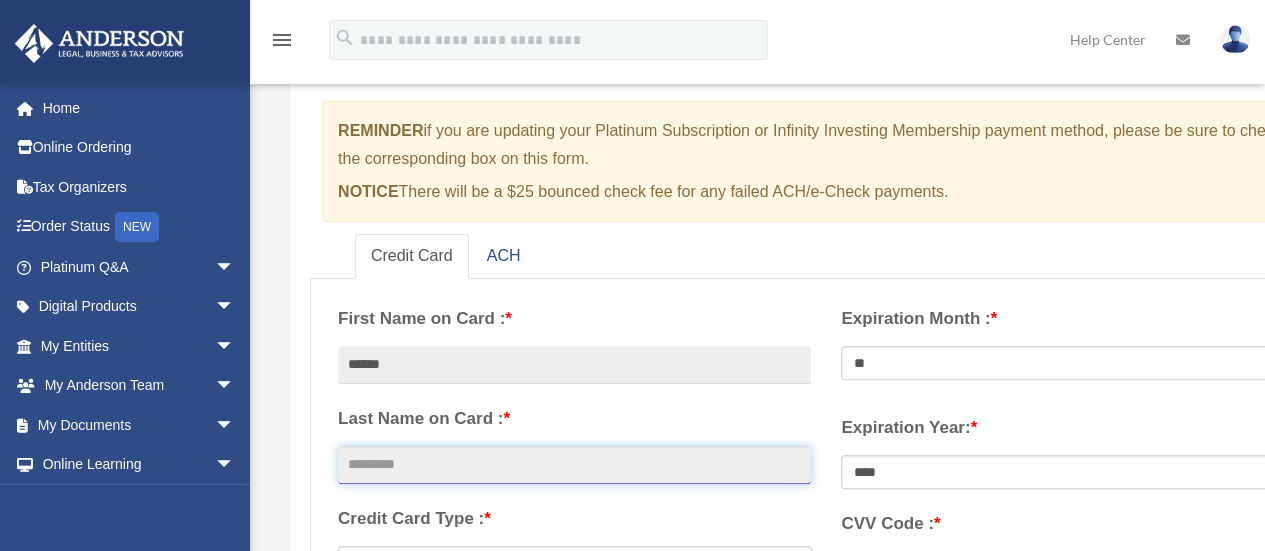 click at bounding box center (574, 465) 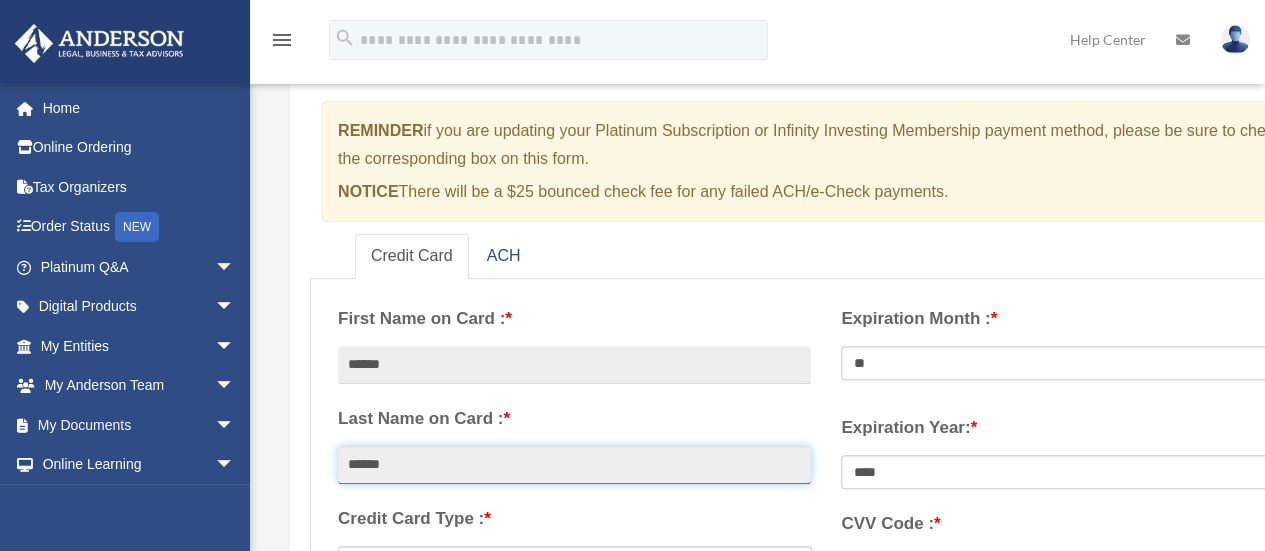 type on "******" 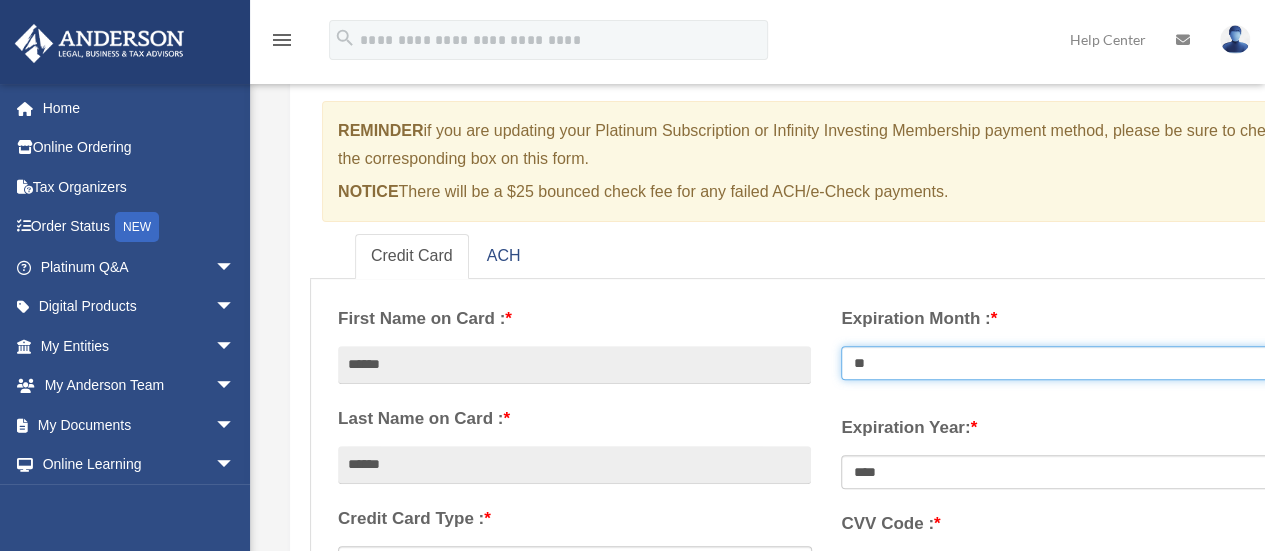 click on "**
**
**
**
**
**
**
** ** ** ** **" at bounding box center (1078, 363) 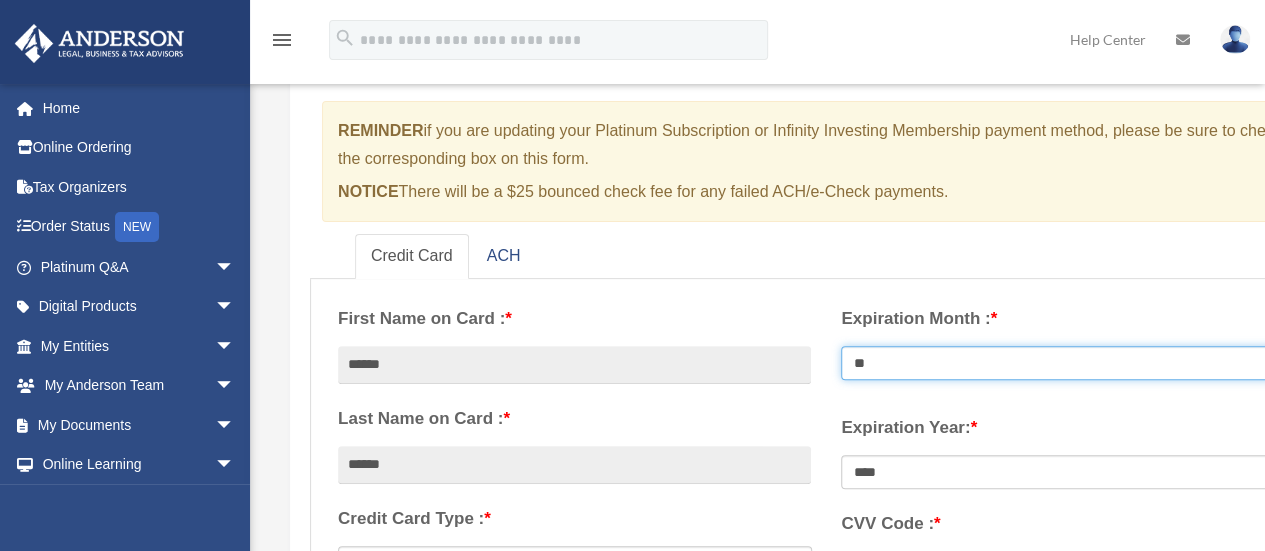 select on "**" 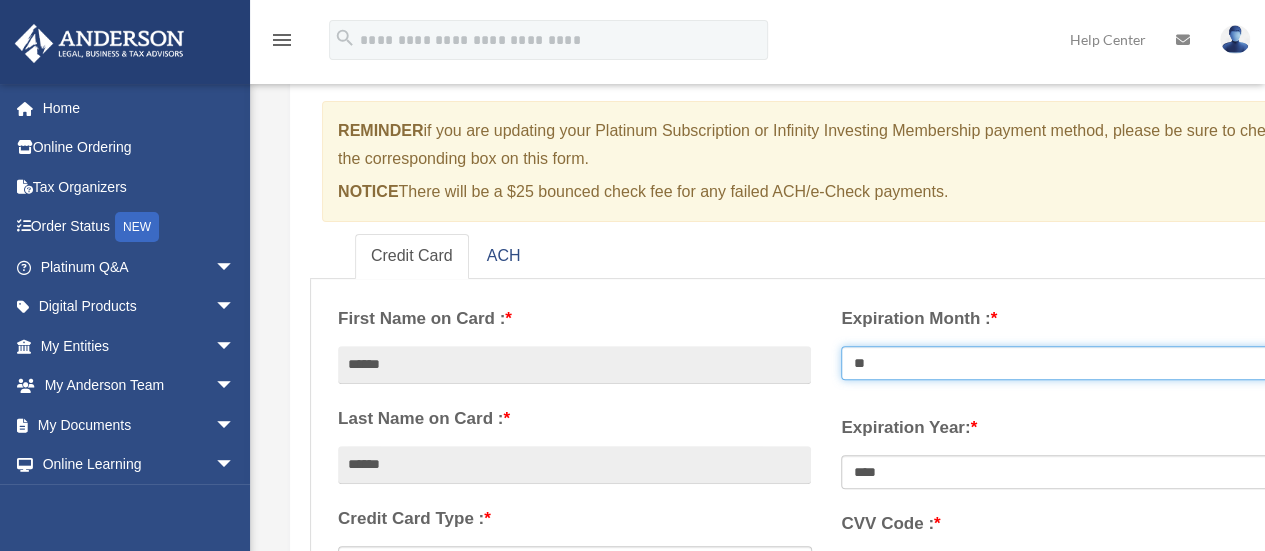 click on "**
**
**
**
**
**
**
** ** ** ** **" at bounding box center [1078, 363] 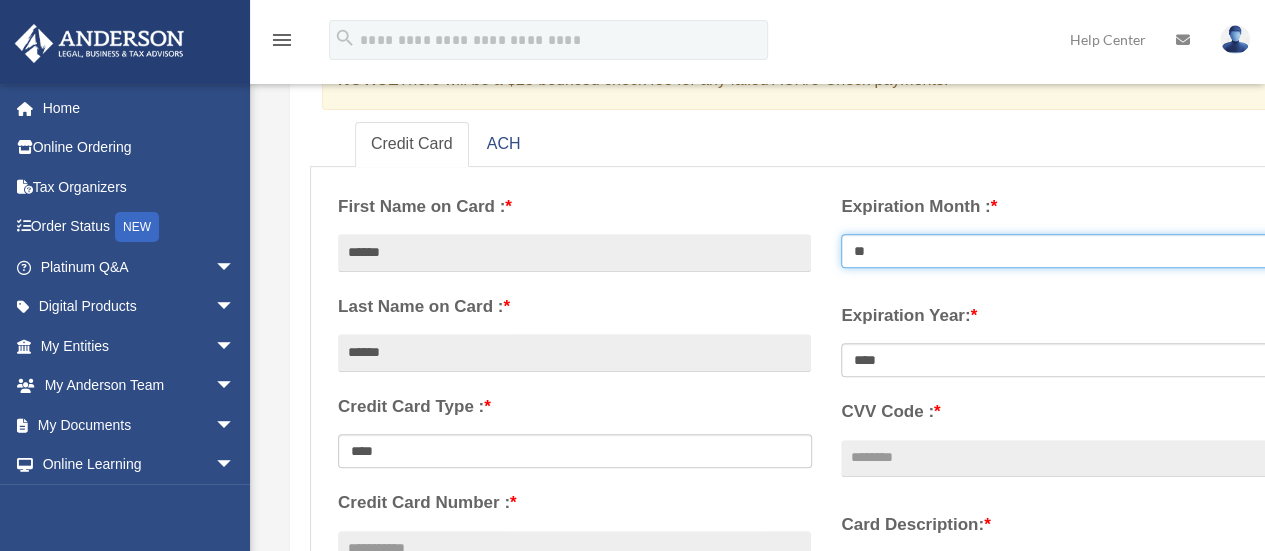 scroll, scrollTop: 296, scrollLeft: 0, axis: vertical 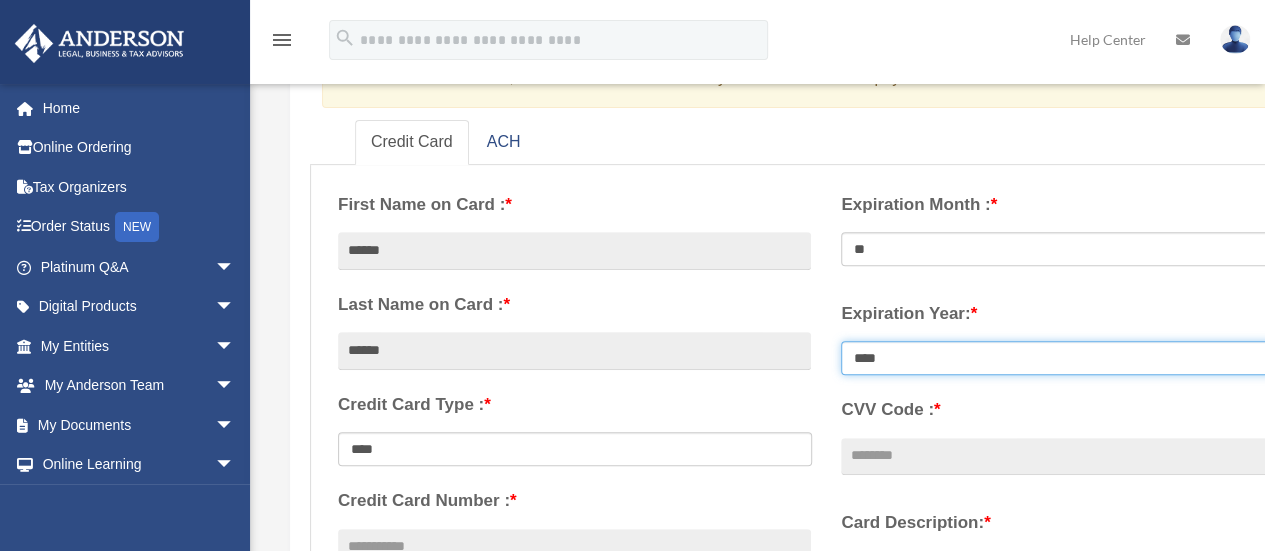 click on "****
****
****
****
****
****
****
**** ****" at bounding box center [1078, 358] 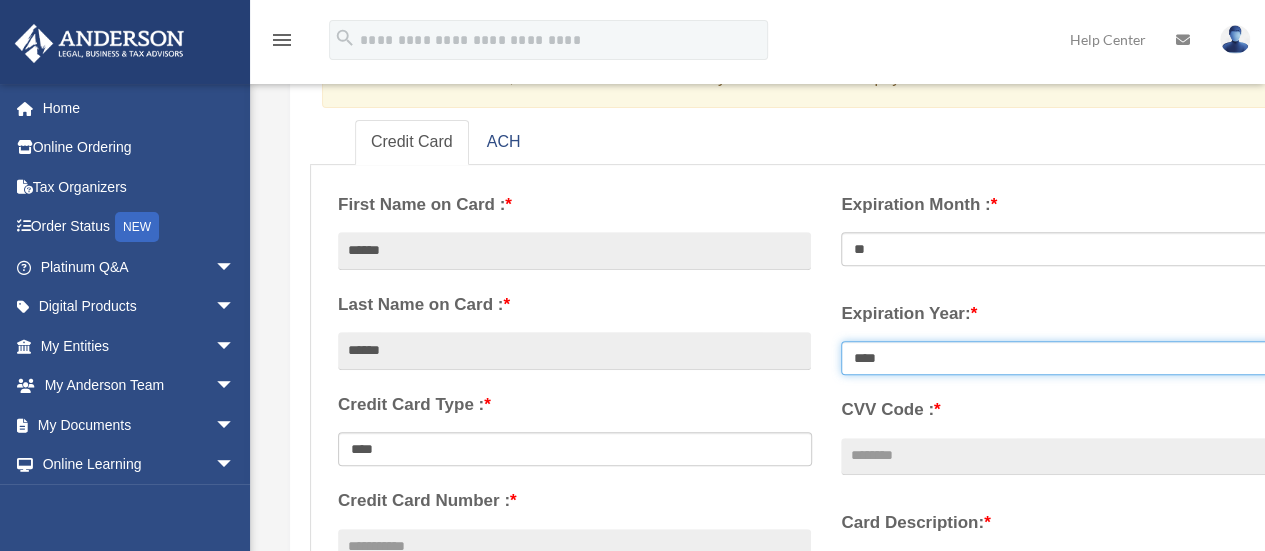 click on "****
****
****
****
****
****
****
**** ****" at bounding box center (1078, 358) 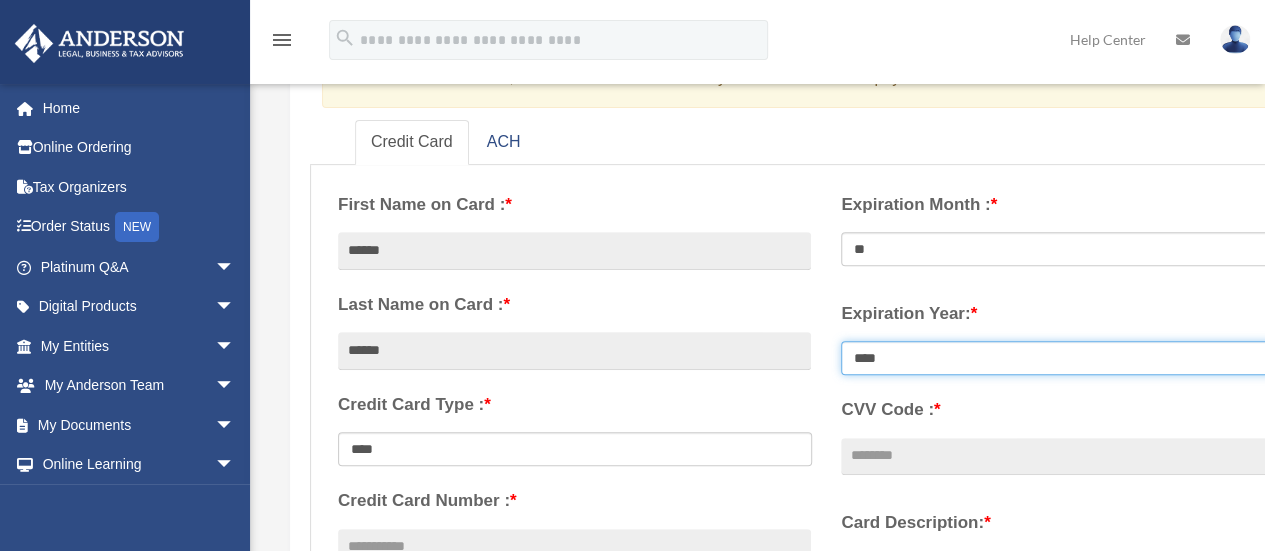 select on "****" 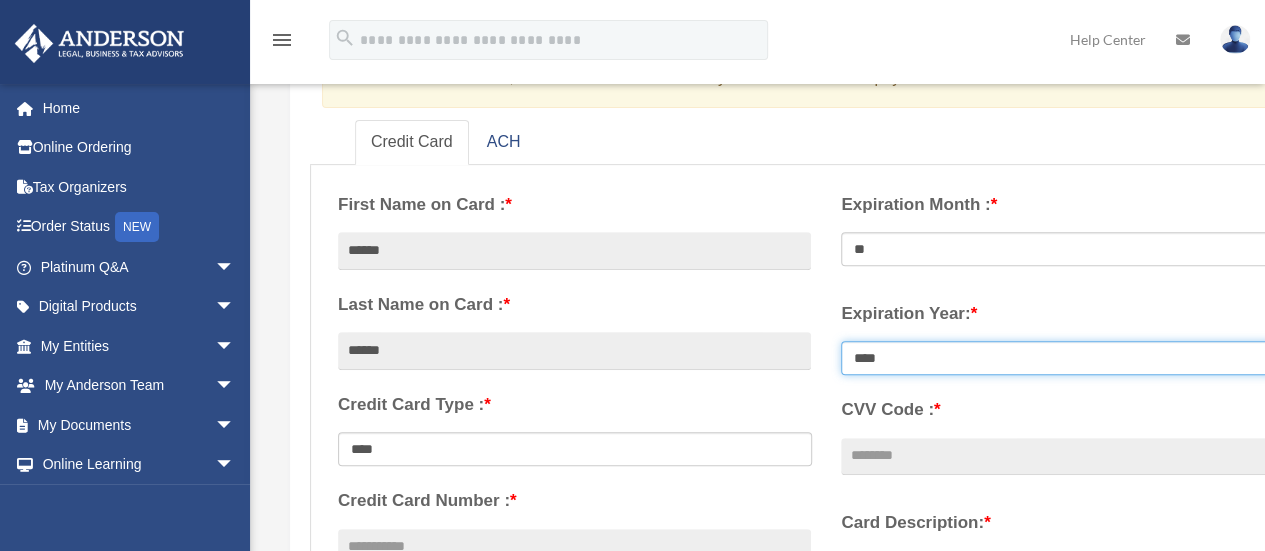 click on "****
****
****
****
****
****
****
**** ****" at bounding box center [1078, 358] 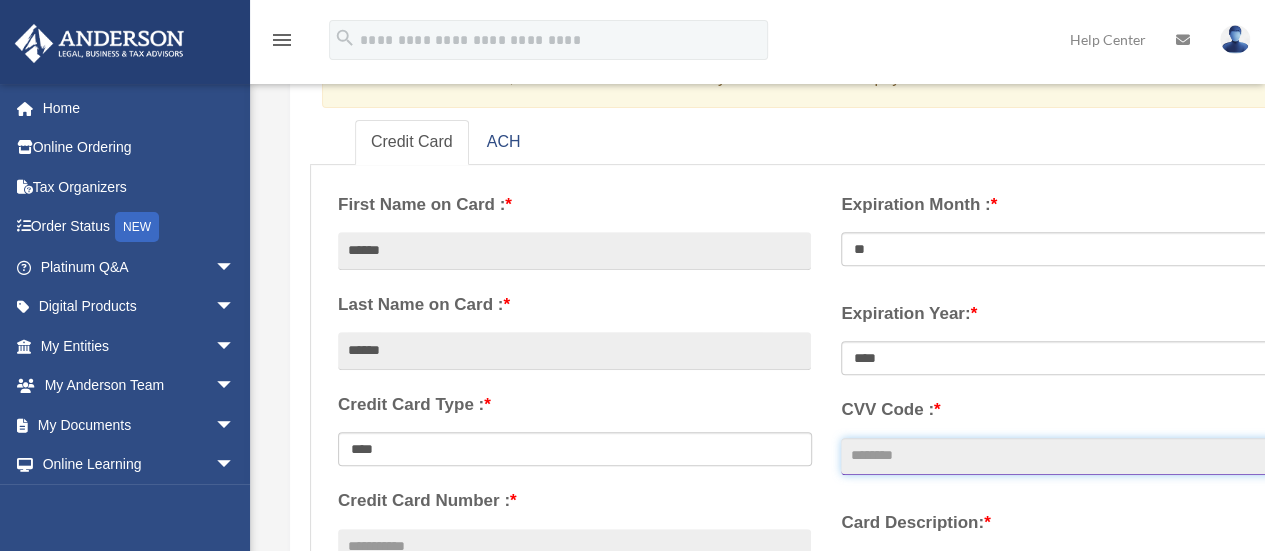 click on "CVV Code : *" at bounding box center (1077, 457) 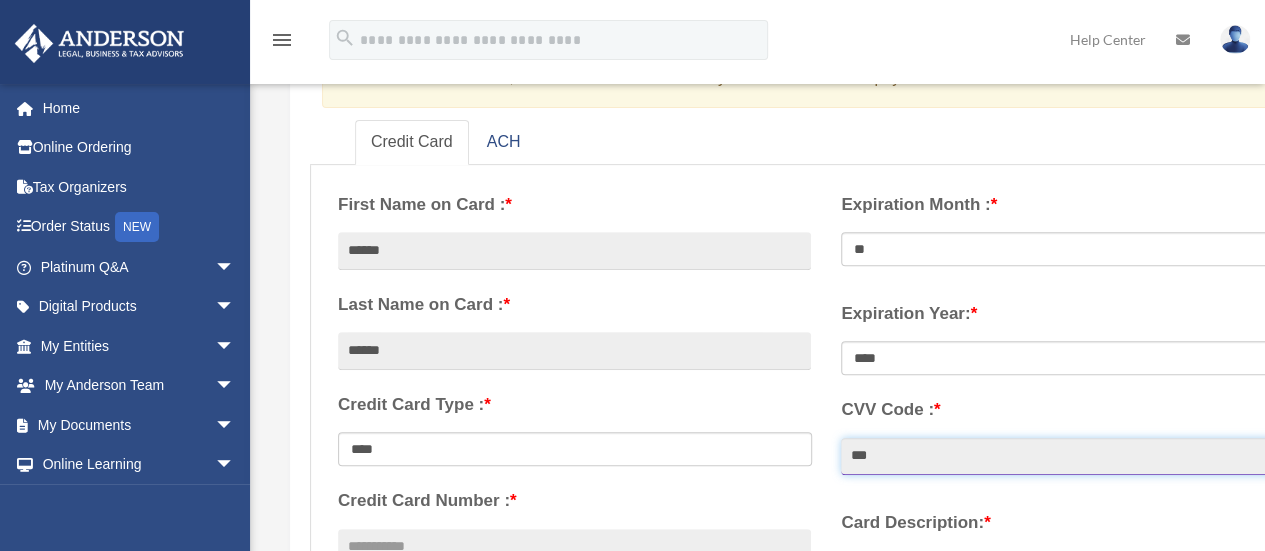 type on "***" 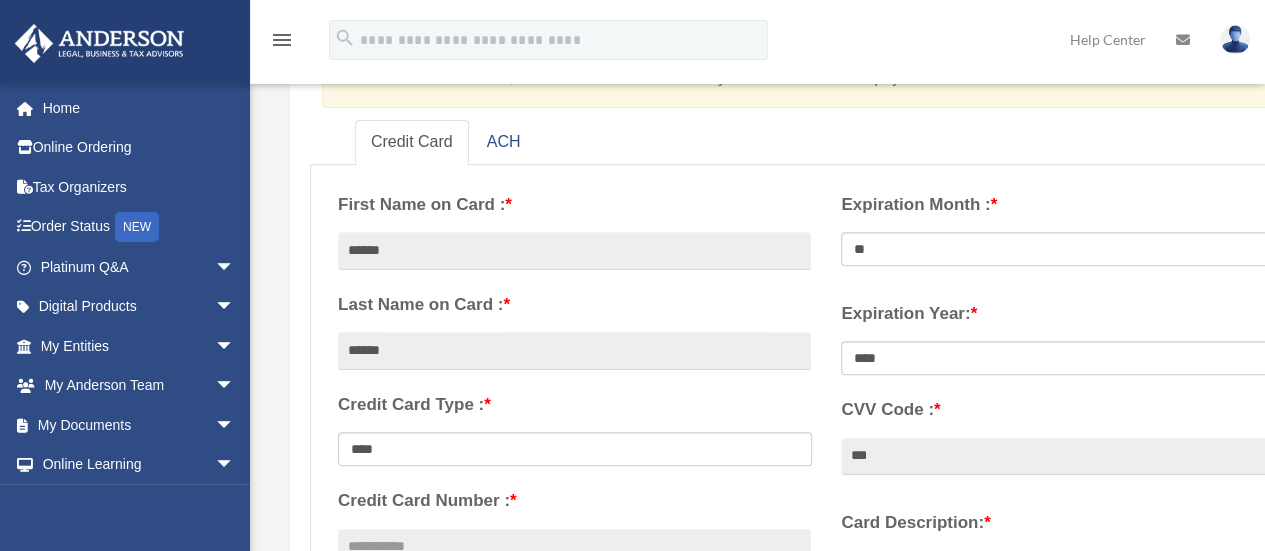 click on "Card Description: *" at bounding box center [1077, 523] 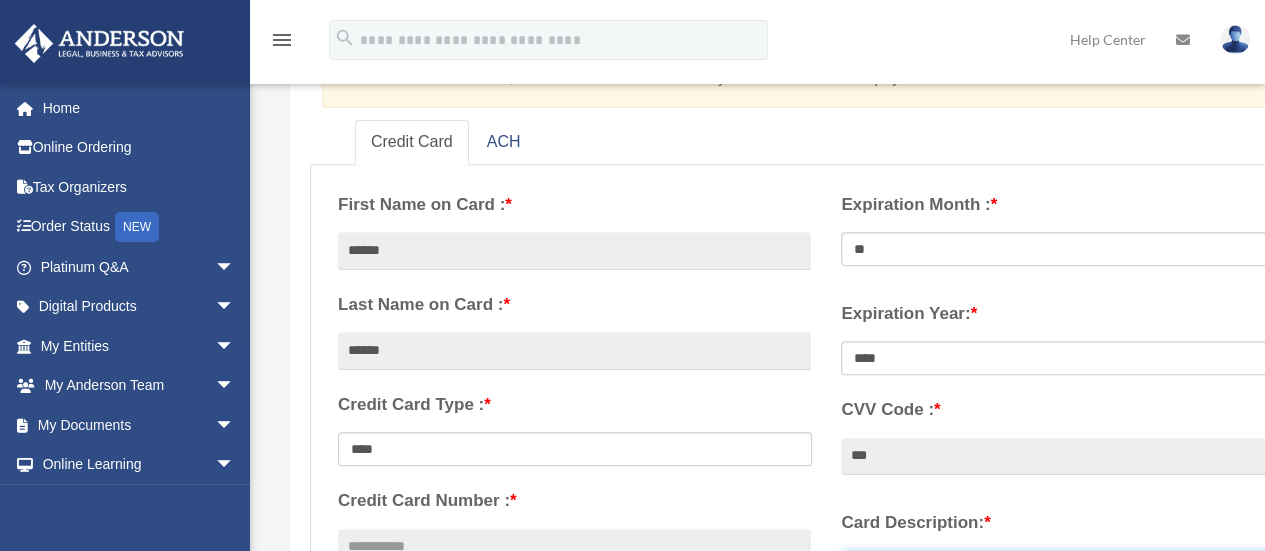click on "Card Description: *" at bounding box center (1077, 570) 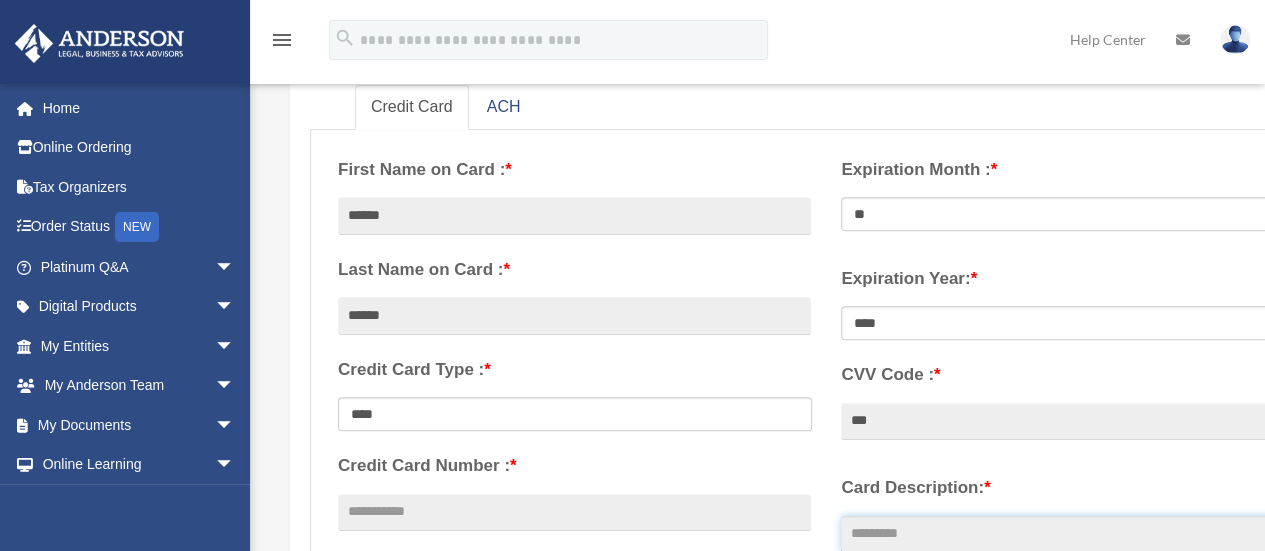 scroll, scrollTop: 0, scrollLeft: 50, axis: horizontal 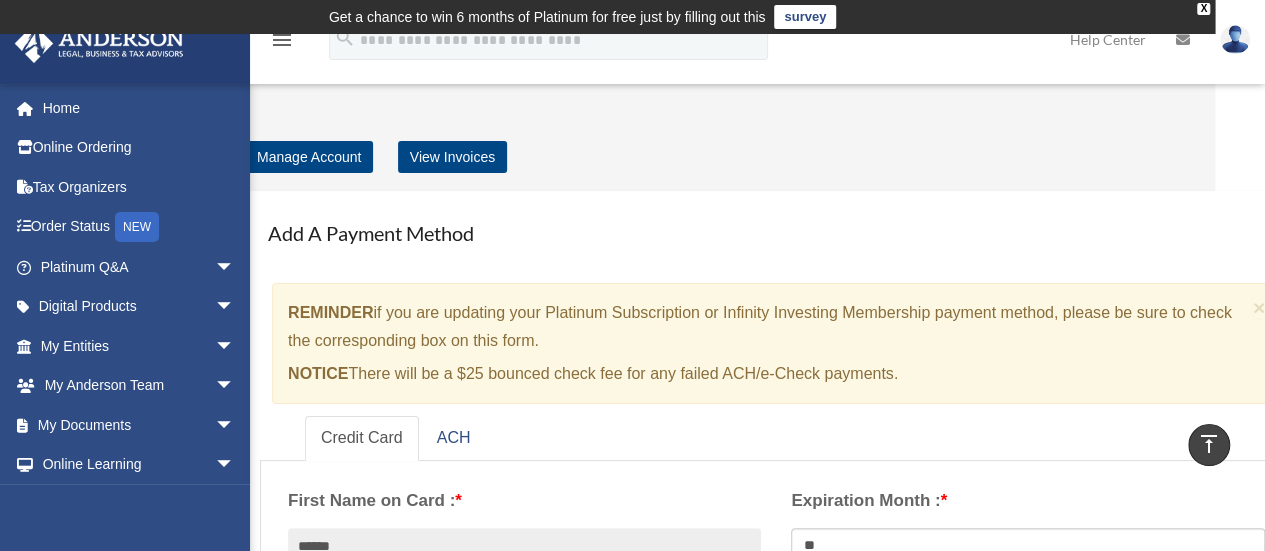click on "Credit Card Number : *" at bounding box center [524, 844] 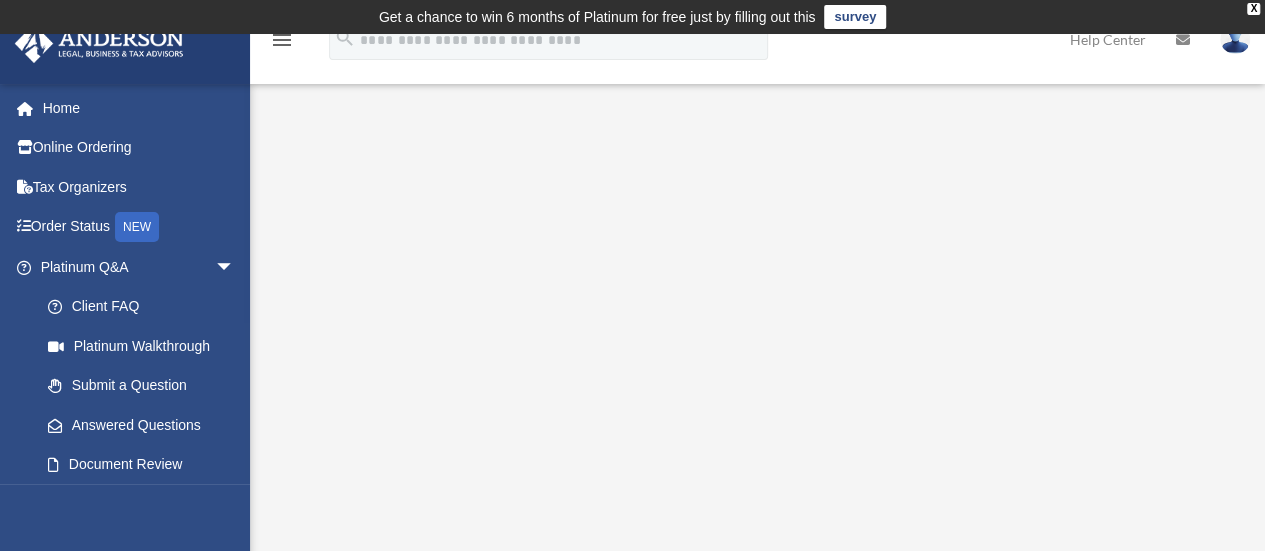 scroll, scrollTop: 0, scrollLeft: 0, axis: both 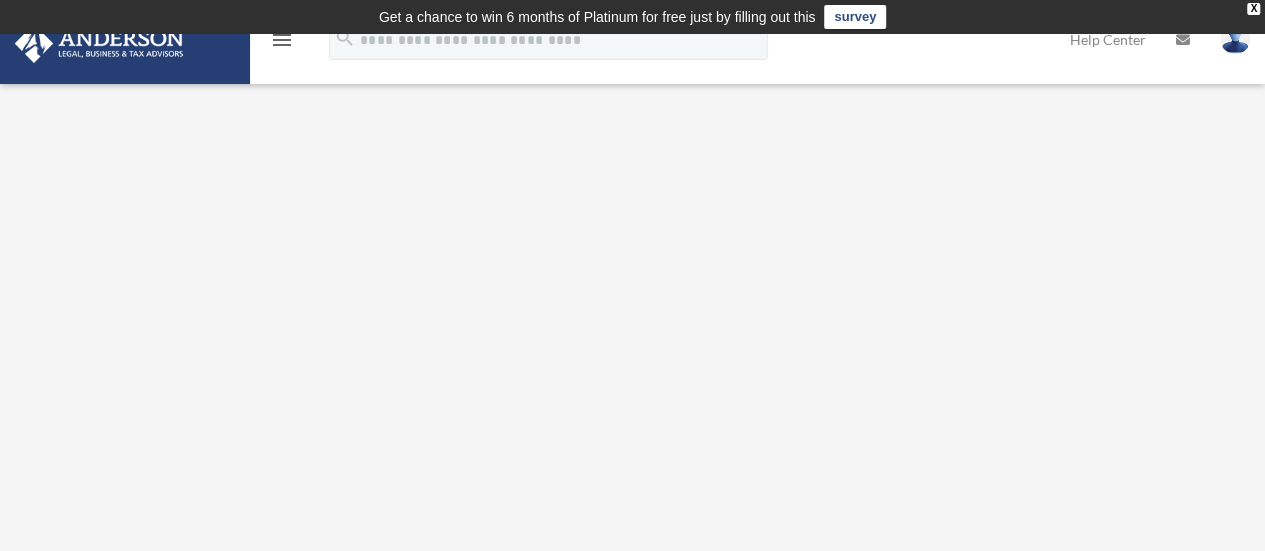 click on "Platinum Walkthrough
date_range
Published on 			 Last updated [MONTH] [NUMBER], [YEAR] [MONTH] [NUMBER]  by  [USERNAME]
[USERNAME]
Anderson Advisors Platinum Portal
https://platinumportal.andersonadvisors.com/wp-content/uploads/2021/01/aba-253-logo-white.png
<span data-mce-type="bookmark" style="display: inline-block; width: 0px; overflow: hidden; line-height: 0;" class="mce_SELRES_start"></span>" at bounding box center [632, 474] 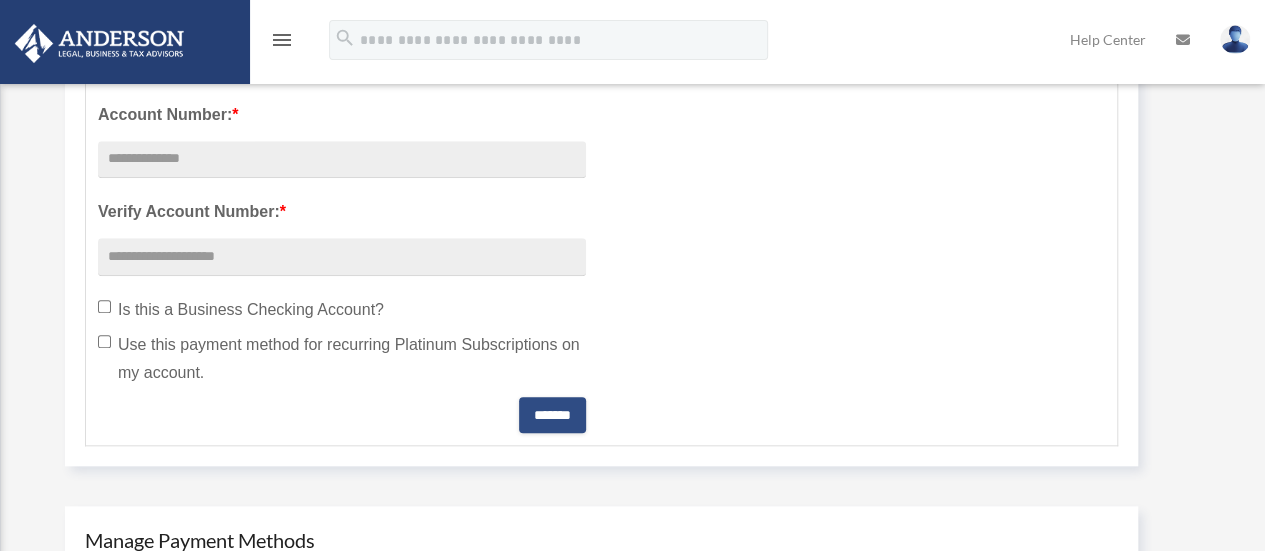 scroll, scrollTop: 777, scrollLeft: 0, axis: vertical 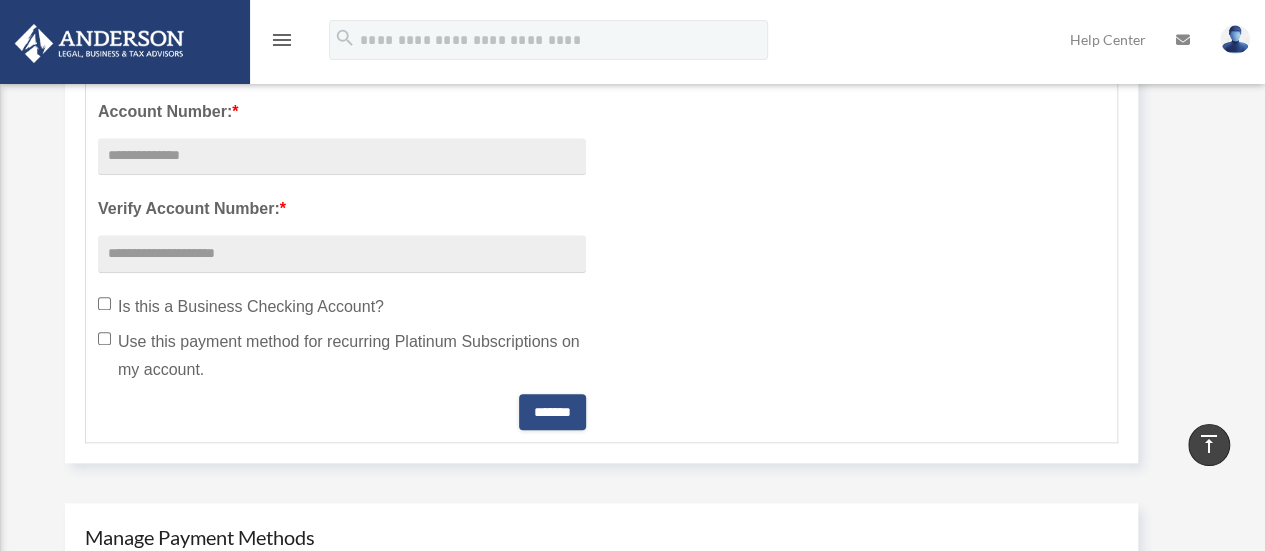 click on "**********" at bounding box center (601, 63) 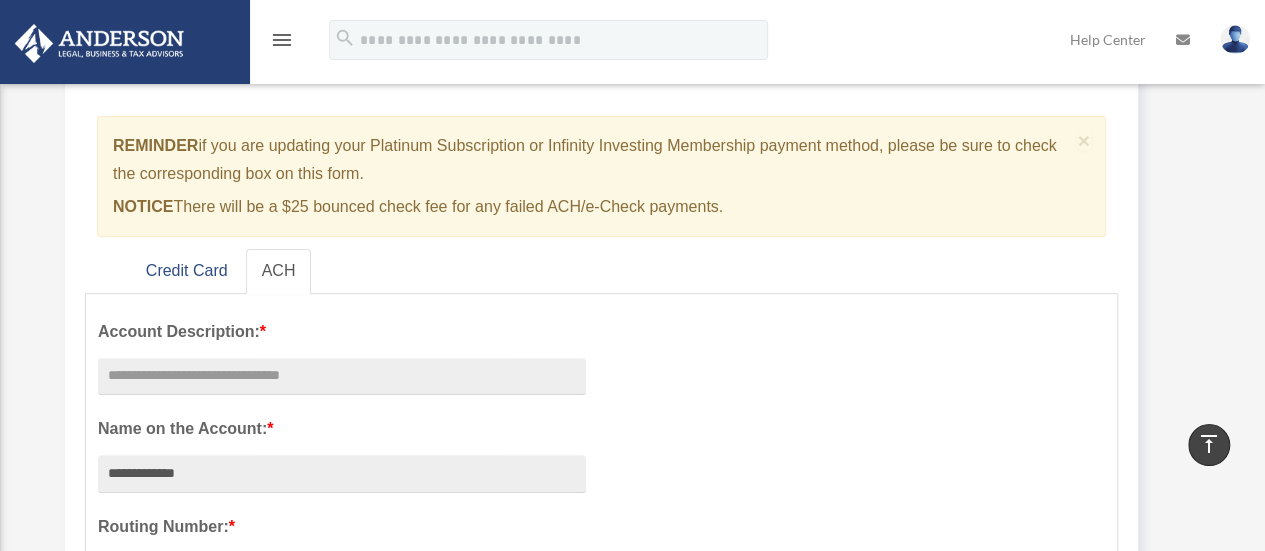 scroll, scrollTop: 0, scrollLeft: 0, axis: both 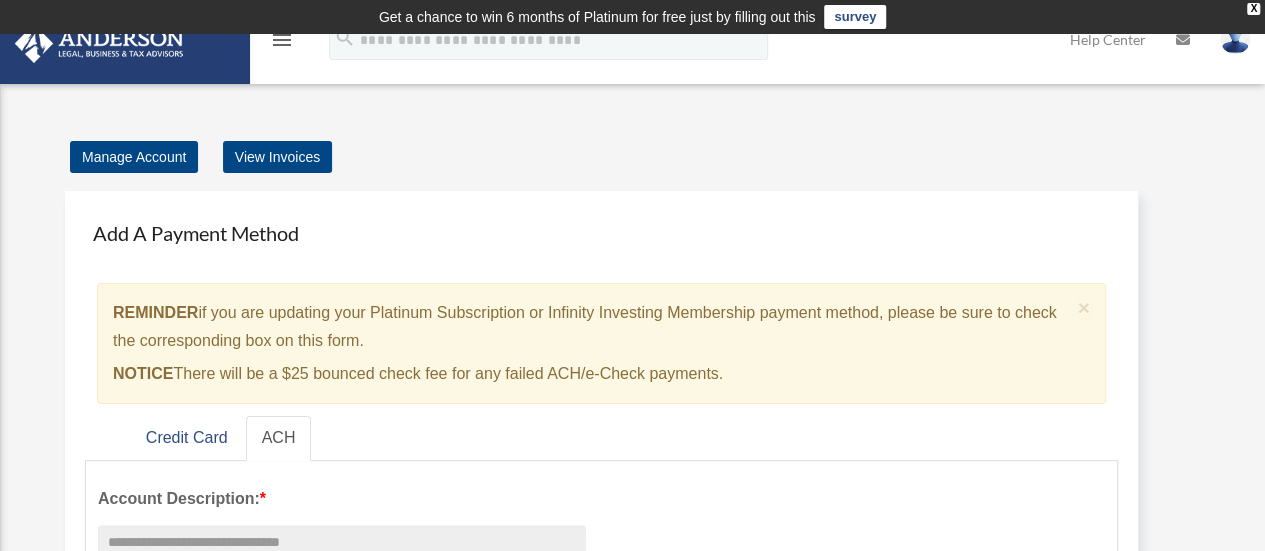 click on "×
REMINDER  if you are updating your Platinum Subscription or Infinity
Investing Membership payment method, please be sure to check the corresponding box on this
form.
NOTICE  There will be a $25 bounced check fee for any failed ACH/e-Check
payments." at bounding box center [601, 343] 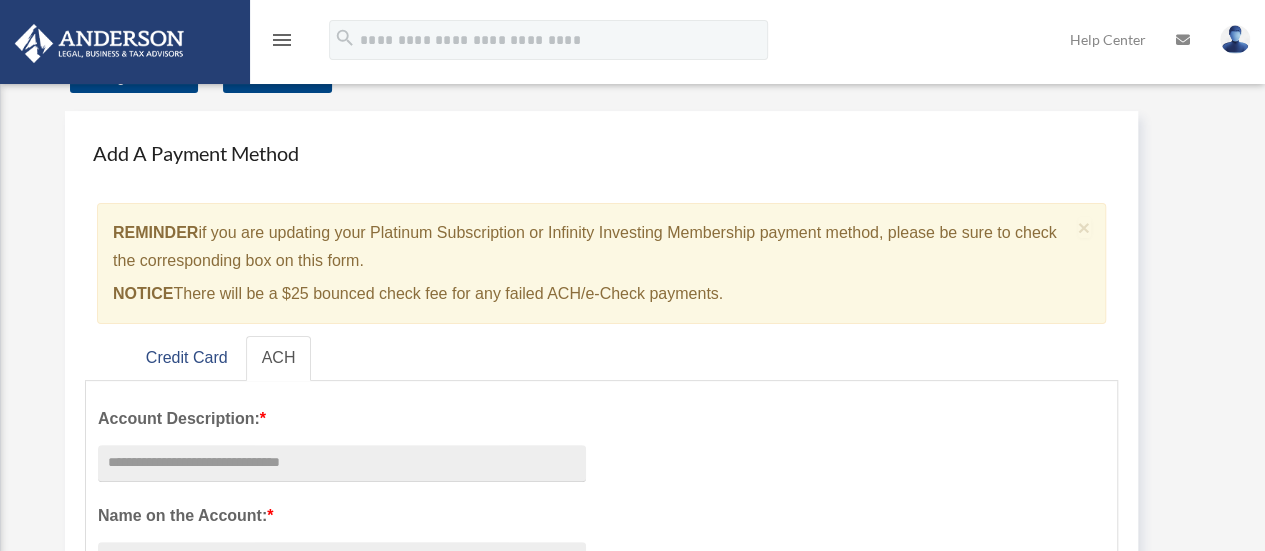 scroll, scrollTop: 0, scrollLeft: 0, axis: both 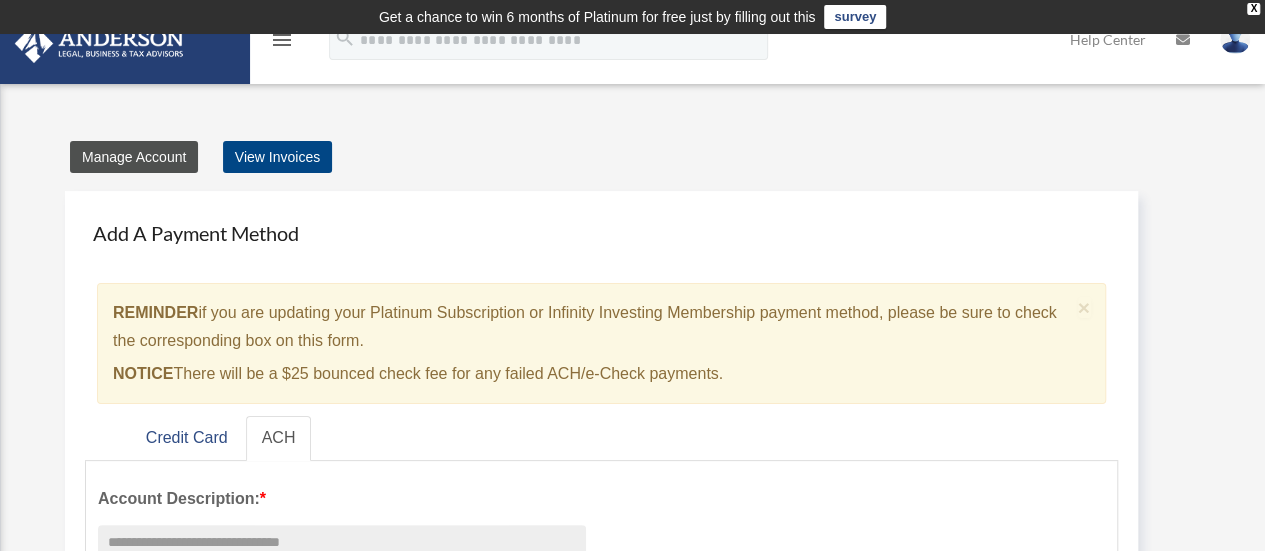 click on "Manage Account" at bounding box center [134, 157] 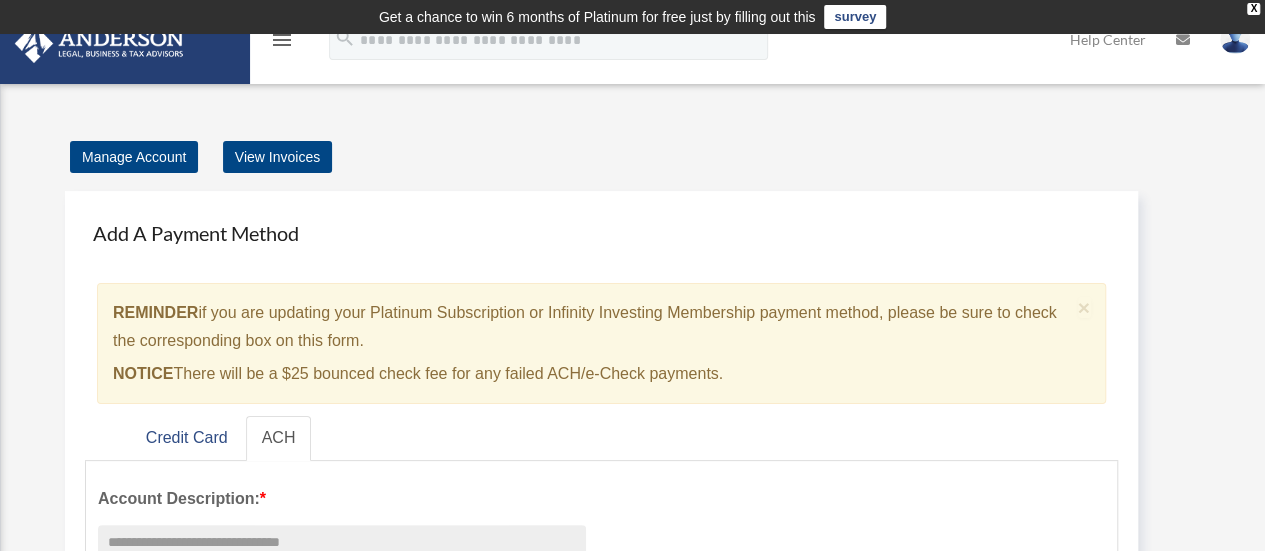 click on "Add Card
date_range
Published on 			 Last updated June 7, 2024 April 13, 2021  by  cowens
cowens
Anderson Advisors Platinum Portal
https://platinumportal.andersonadvisors.com/wp-content/uploads/2021/01/aba-253-logo-white.png
Do you really want to log out?
Yes
No
Manage Account
View Invoices
Add A Payment Method
×
REMINDER
NOTICE
Credit Card *" at bounding box center [632, 868] 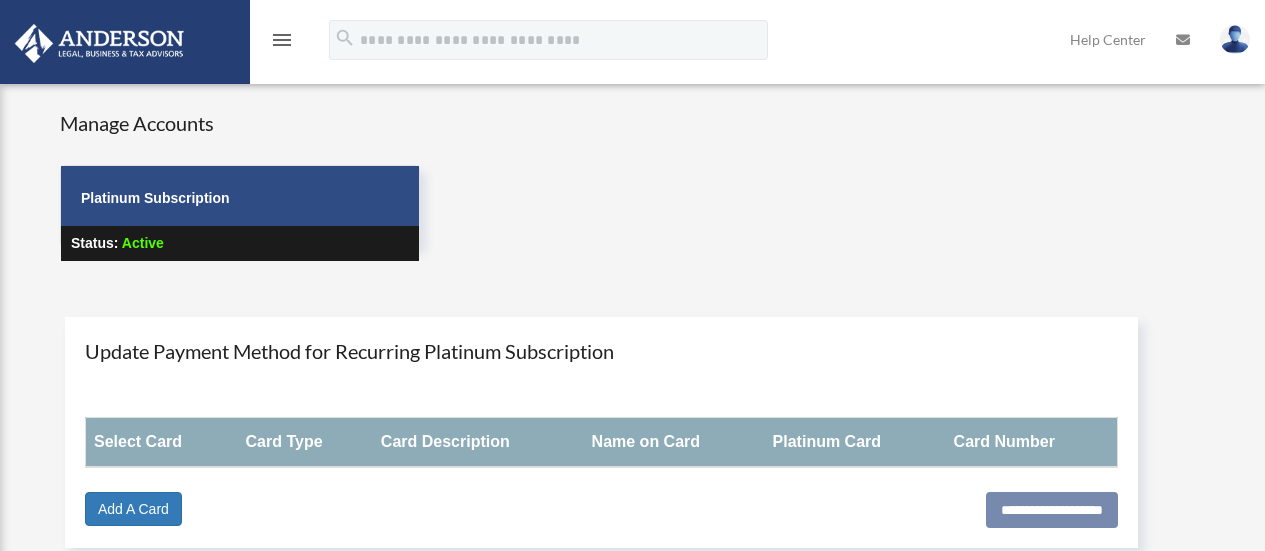 scroll, scrollTop: 0, scrollLeft: 0, axis: both 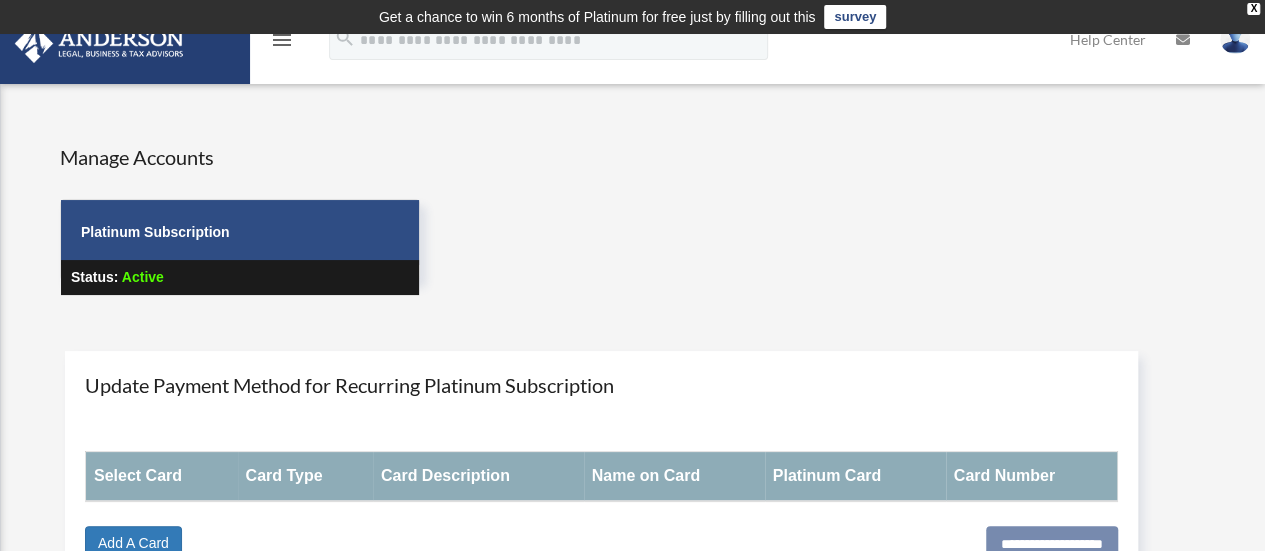 click on "menu" at bounding box center [282, 40] 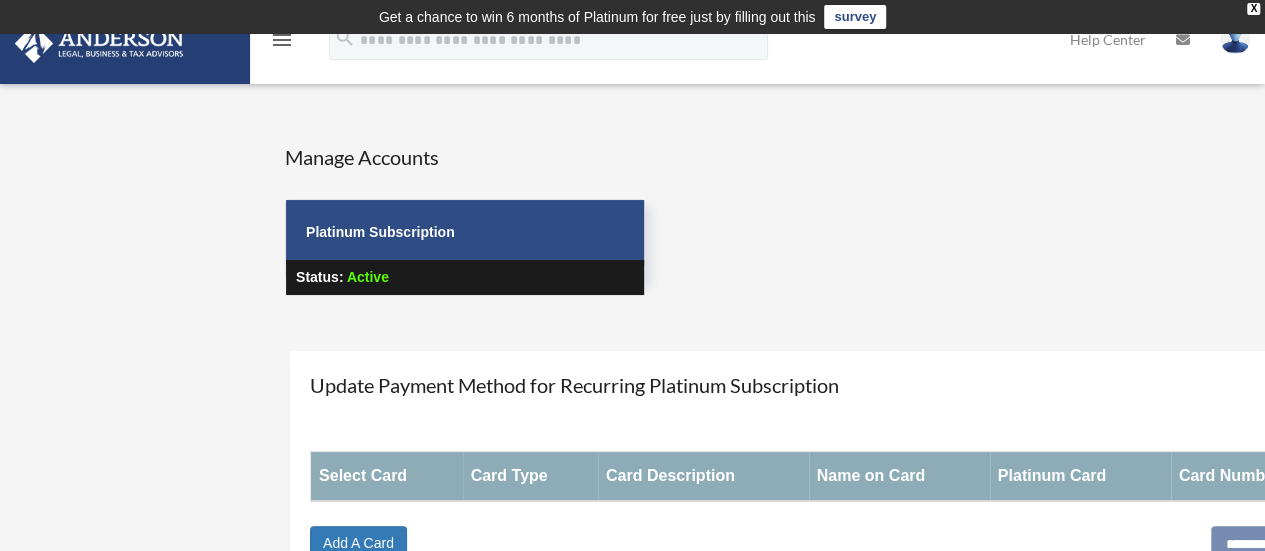 click on "**********" at bounding box center [855, 466] 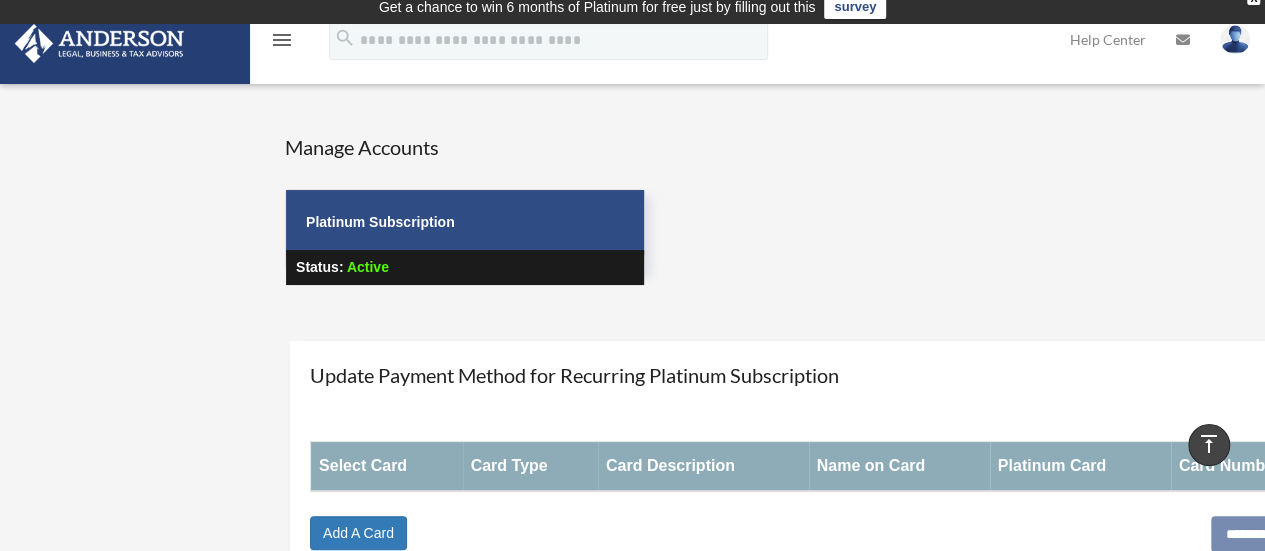 scroll, scrollTop: 0, scrollLeft: 0, axis: both 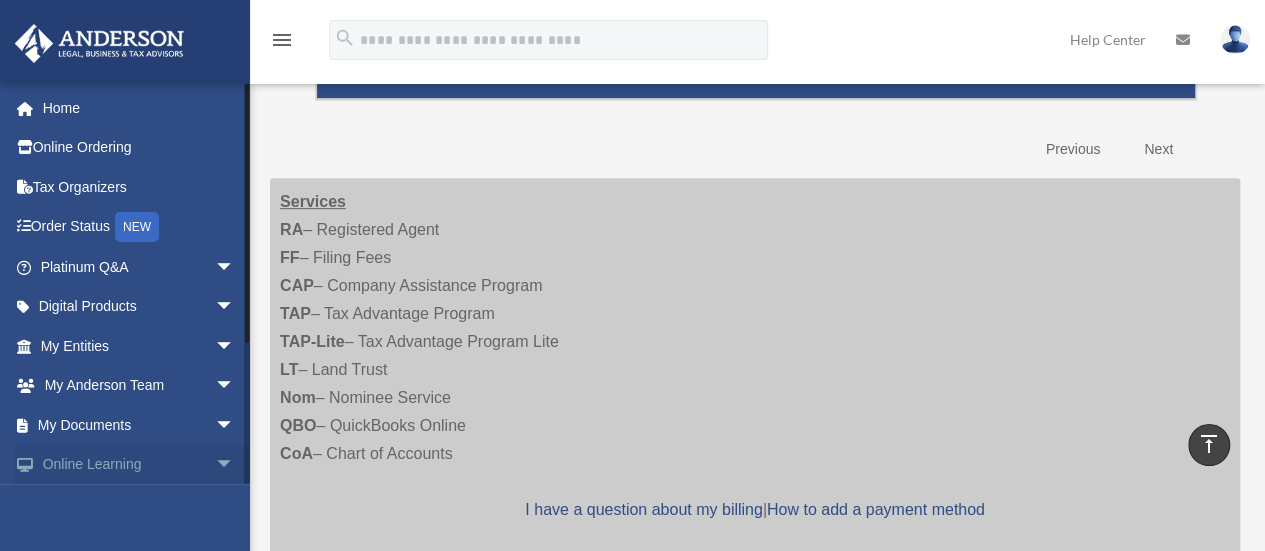 click on "Online Learning arrow_drop_down" at bounding box center (139, 465) 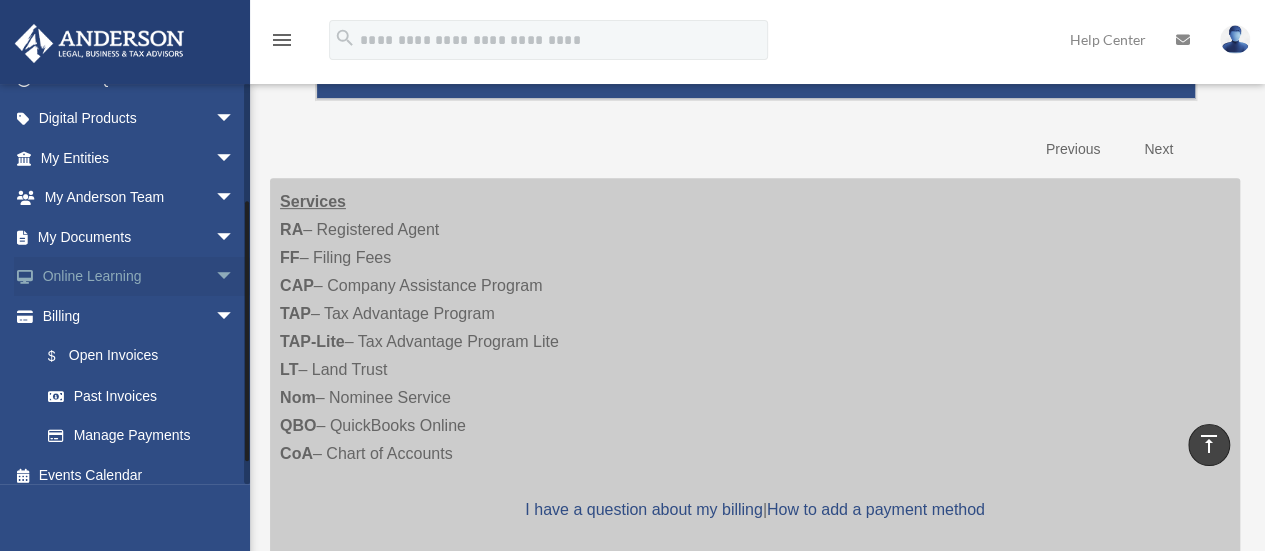 scroll, scrollTop: 202, scrollLeft: 0, axis: vertical 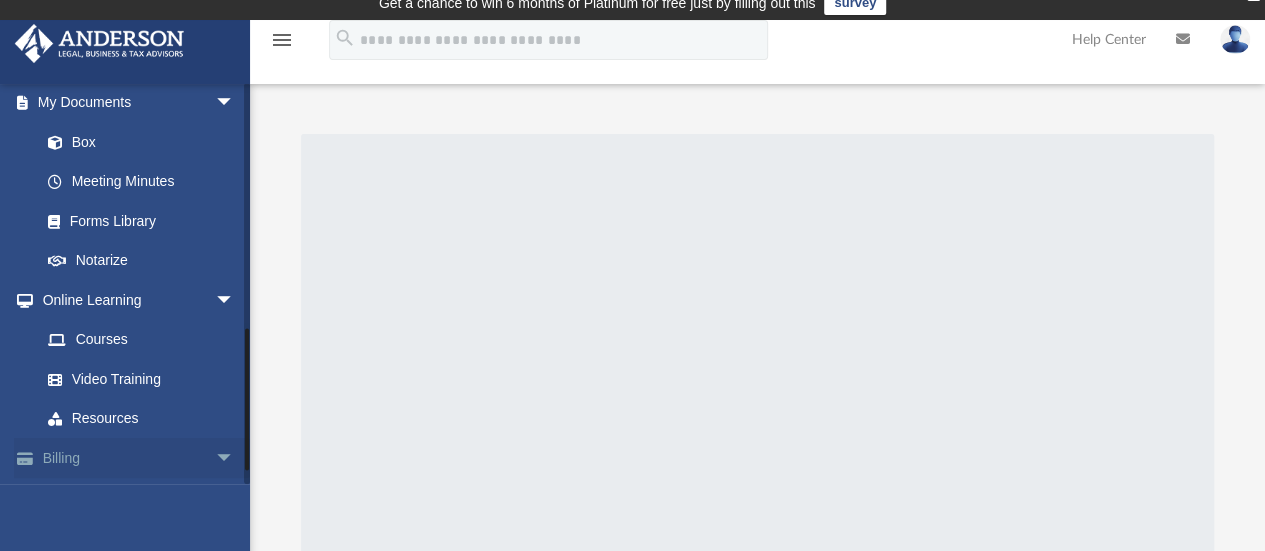click on "arrow_drop_down" at bounding box center (235, 458) 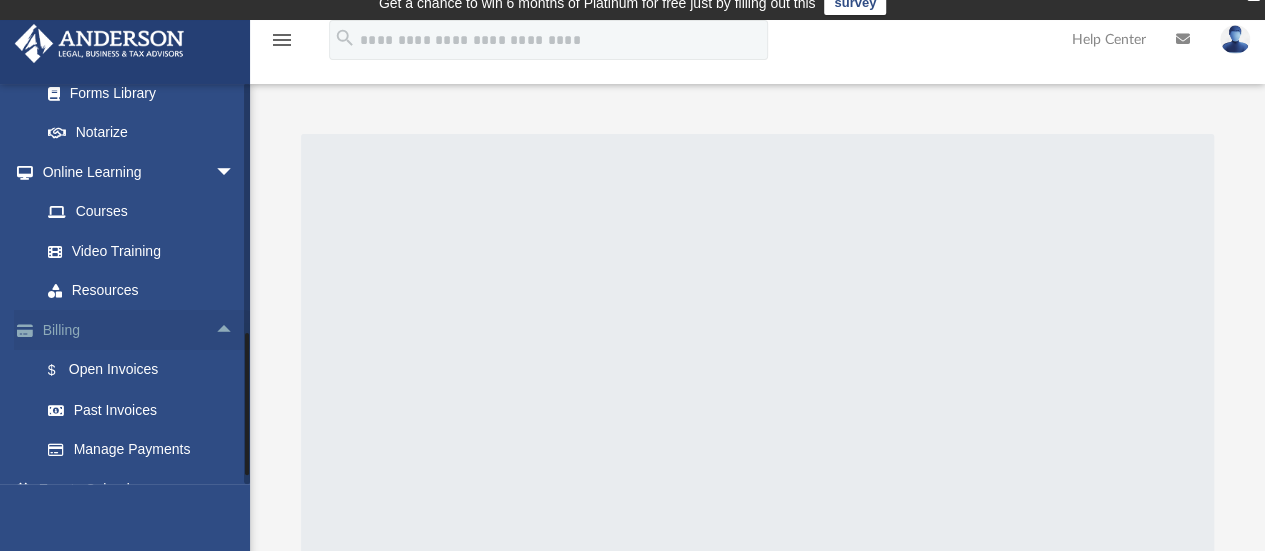scroll, scrollTop: 834, scrollLeft: 0, axis: vertical 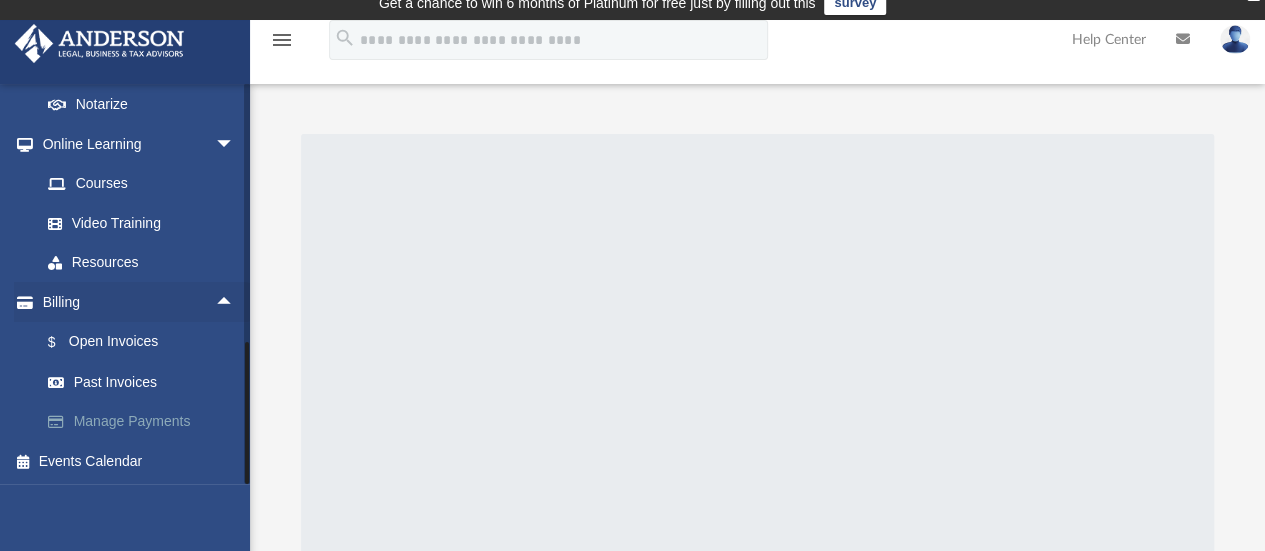 click on "Manage Payments" at bounding box center [146, 422] 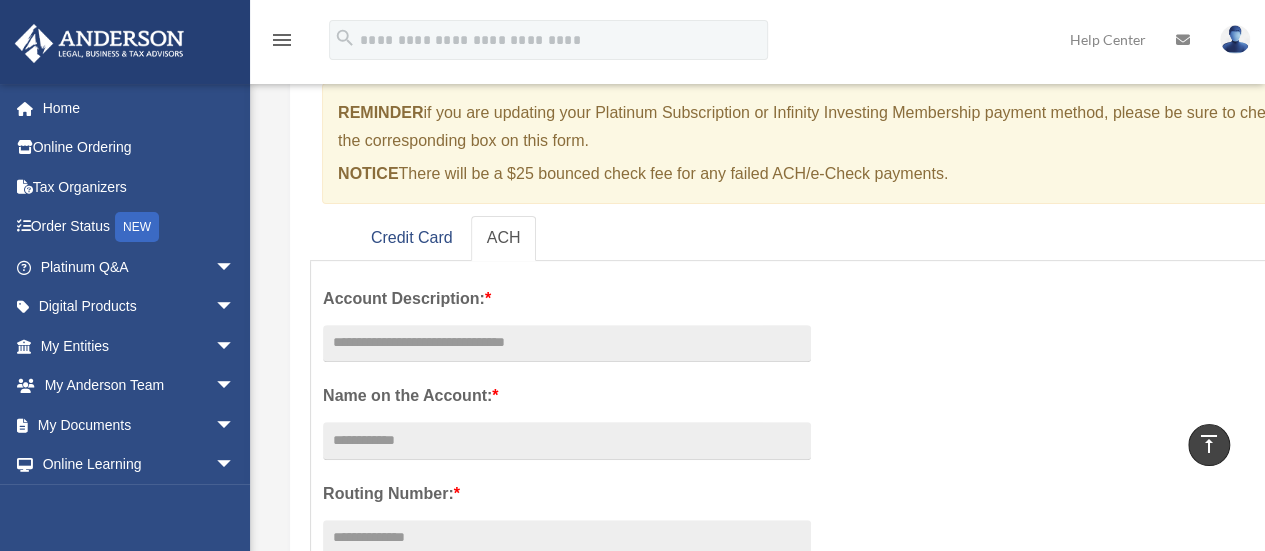 scroll, scrollTop: 160, scrollLeft: 0, axis: vertical 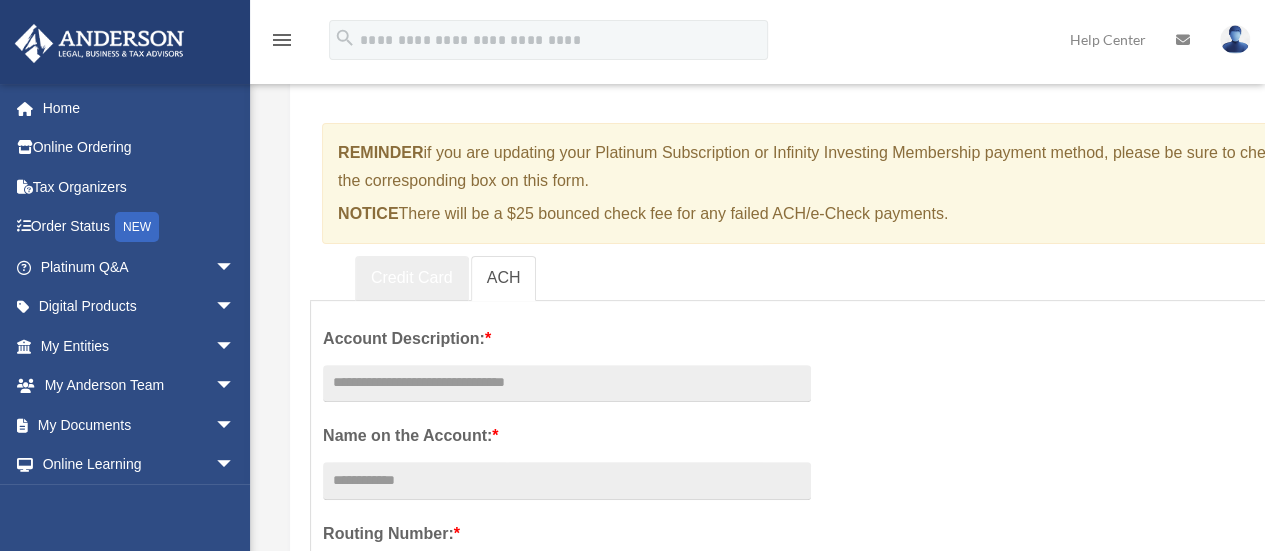 click on "Credit Card" at bounding box center [412, 278] 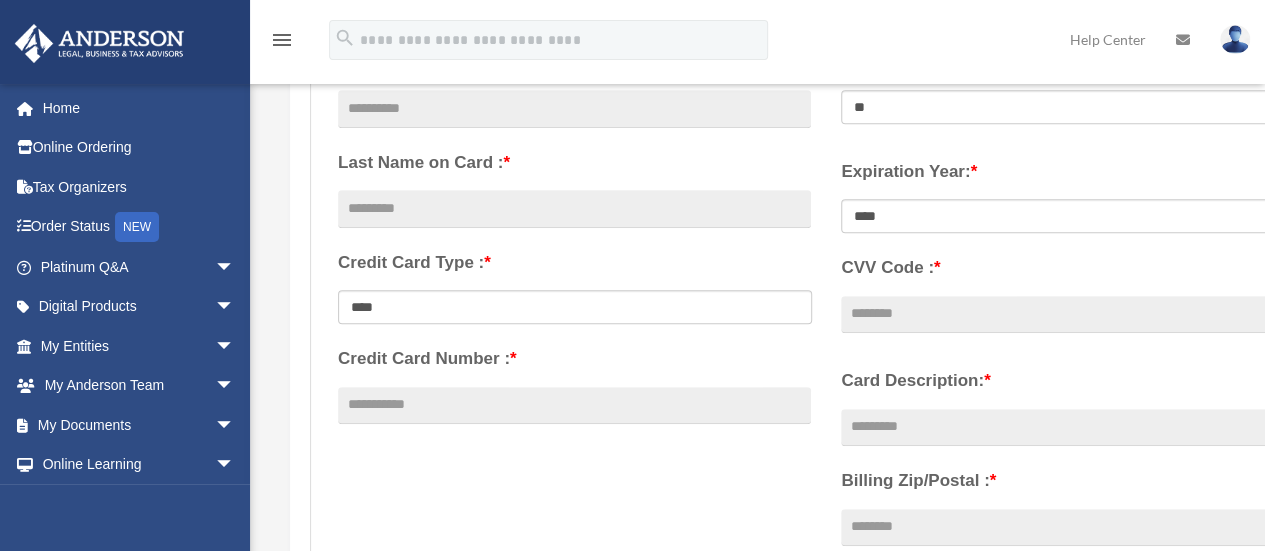 scroll, scrollTop: 440, scrollLeft: 0, axis: vertical 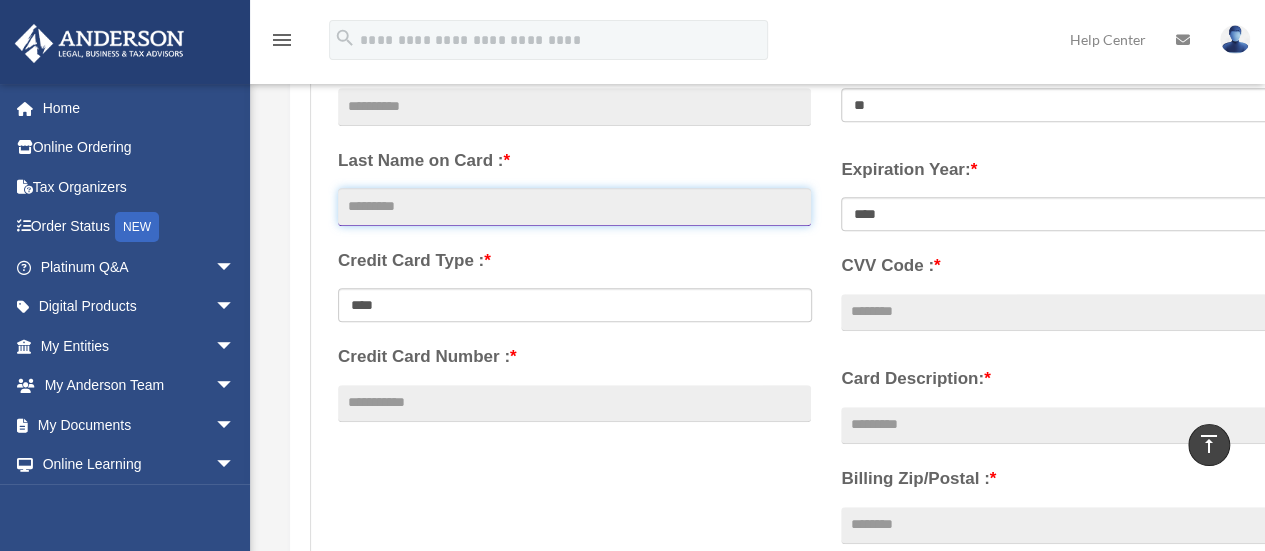 click at bounding box center (574, 207) 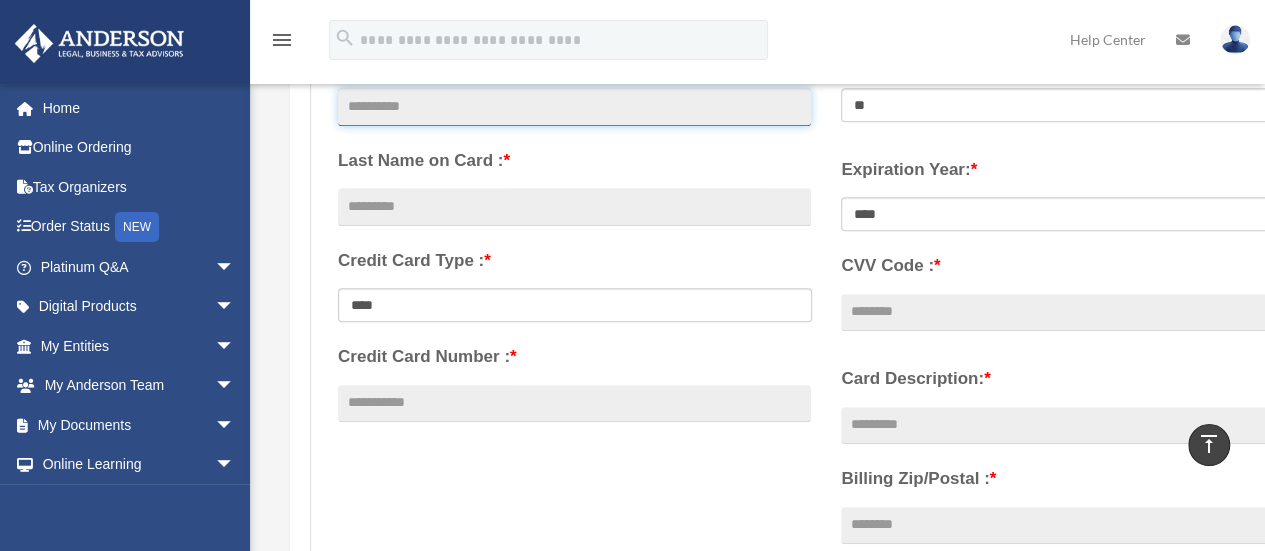 click at bounding box center [574, 107] 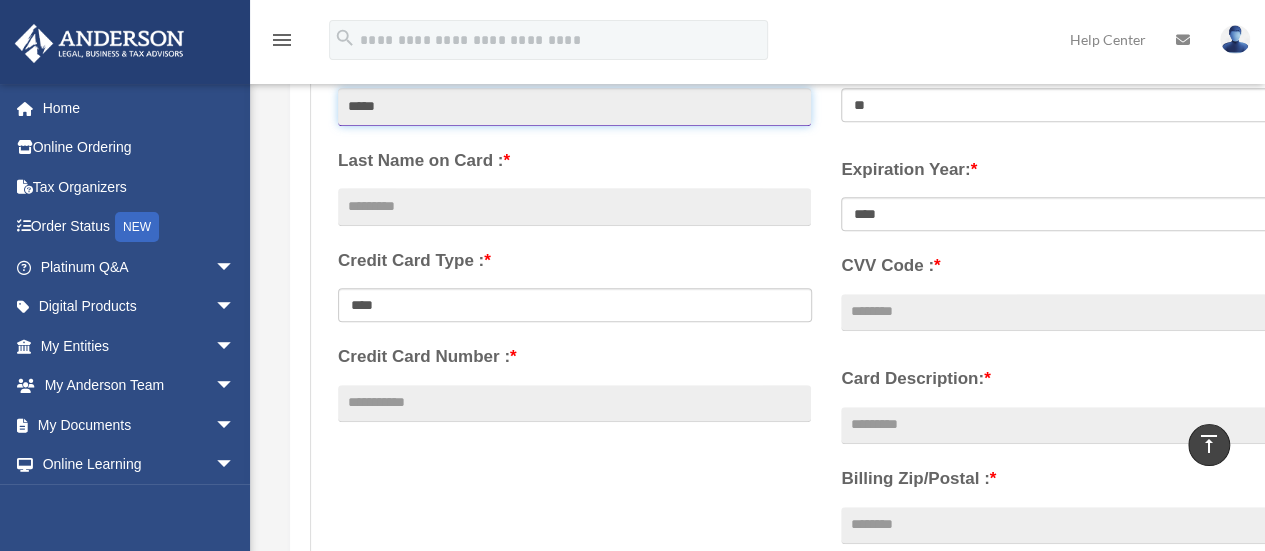 type on "*****" 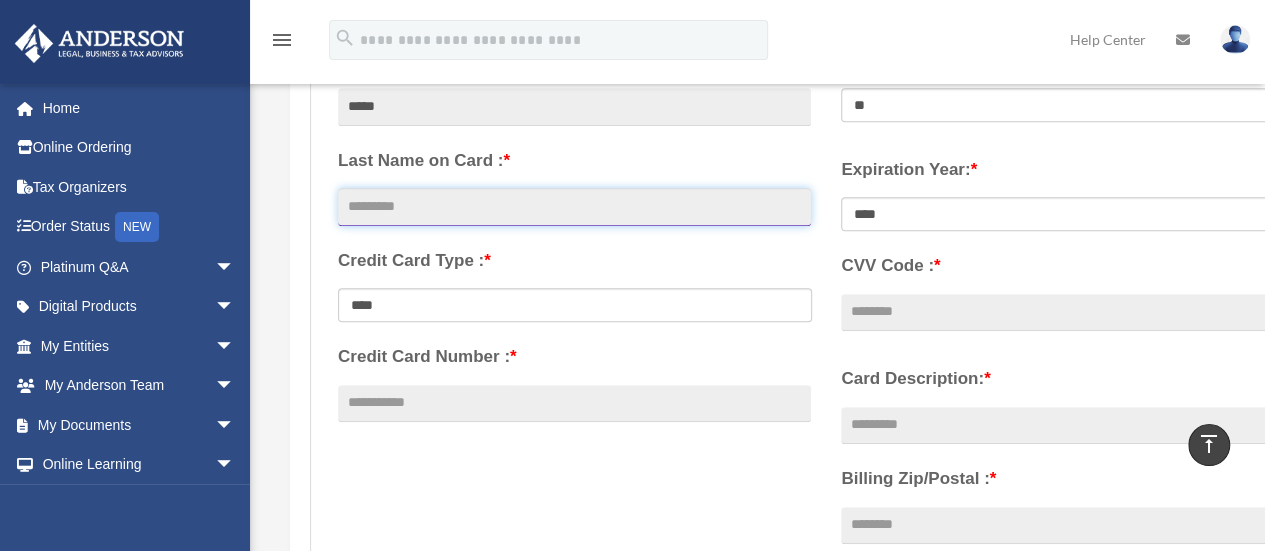 click at bounding box center [574, 207] 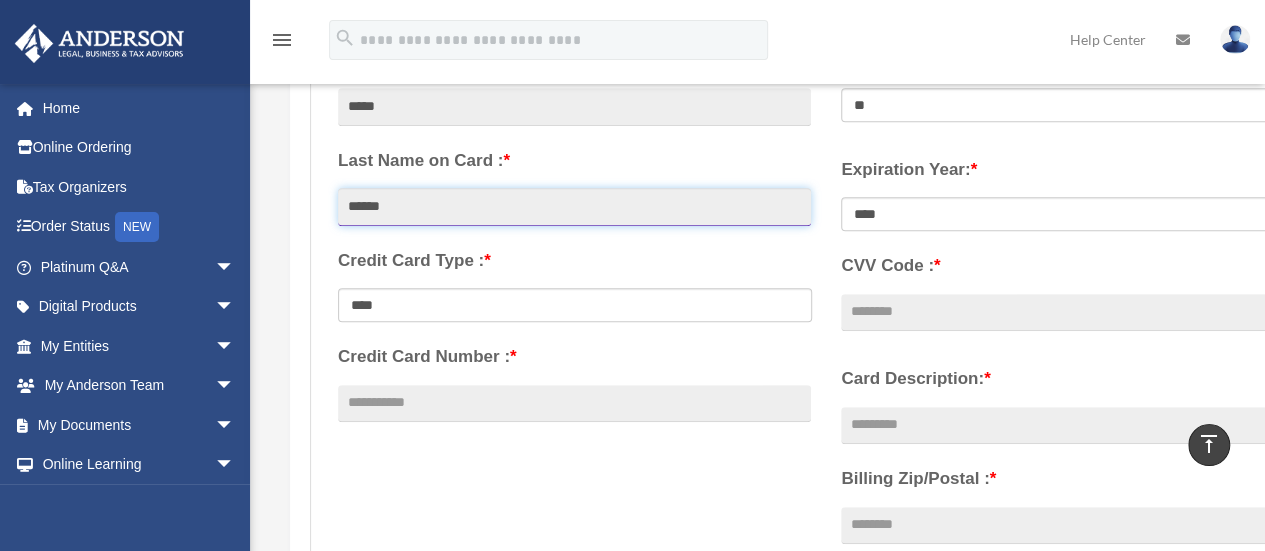 type on "******" 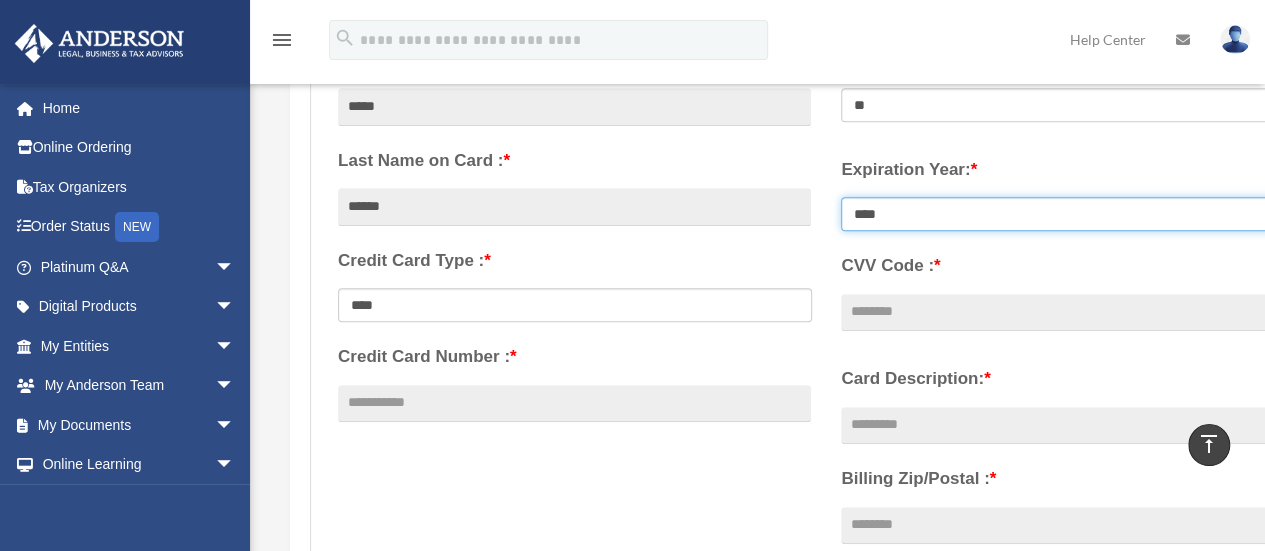 click on "****
****
****
****
****
****
****
**** ****" at bounding box center (1078, 214) 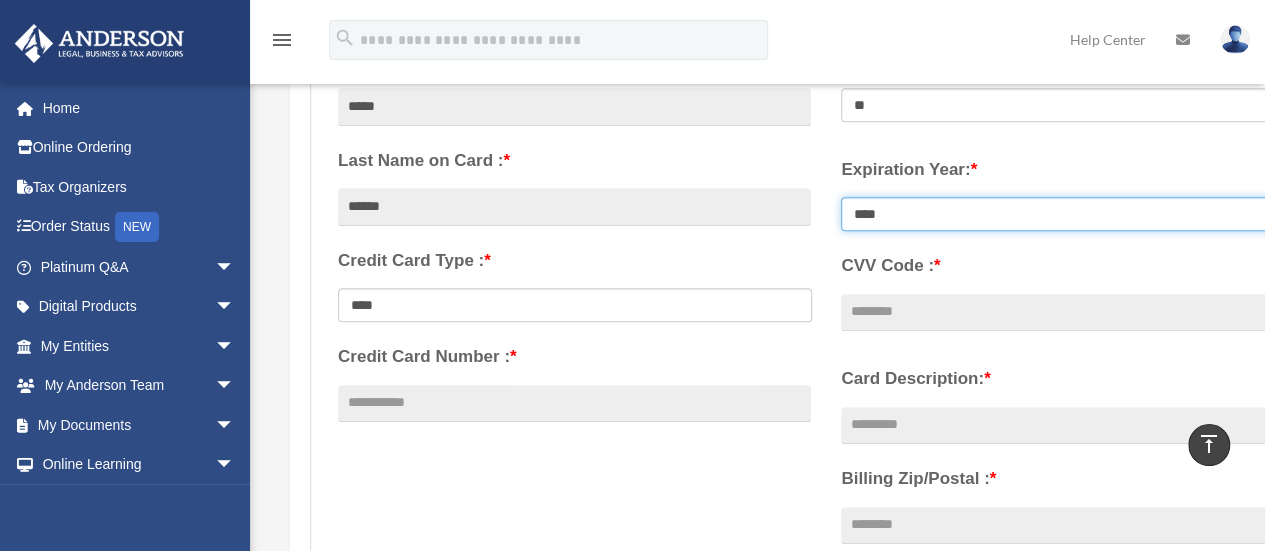 select on "****" 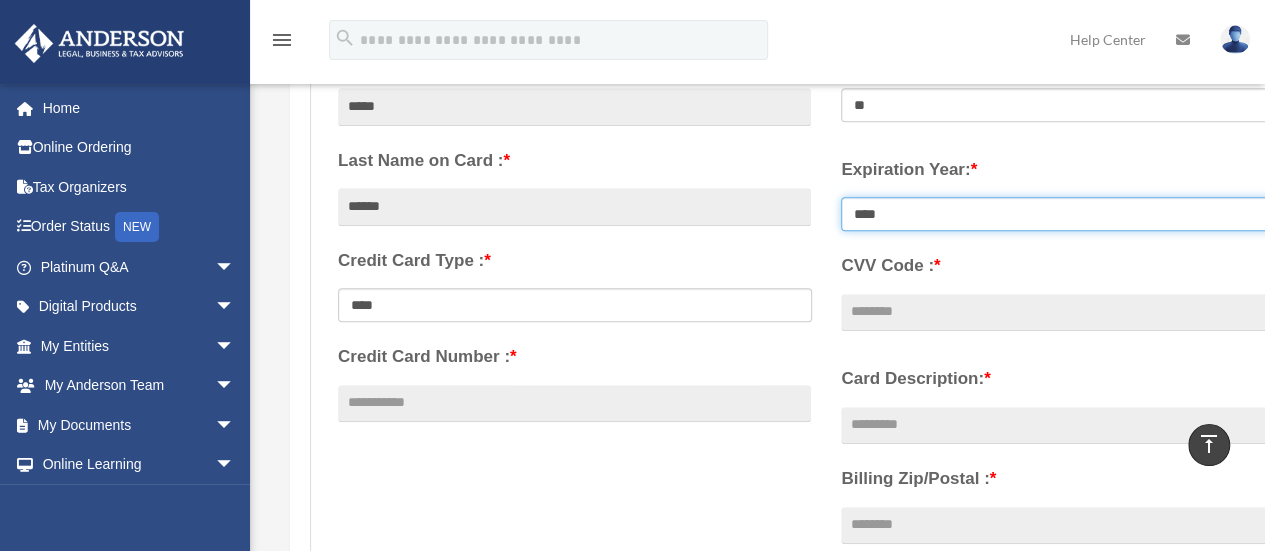 click on "****
****
****
****
****
****
****
**** ****" at bounding box center [1078, 214] 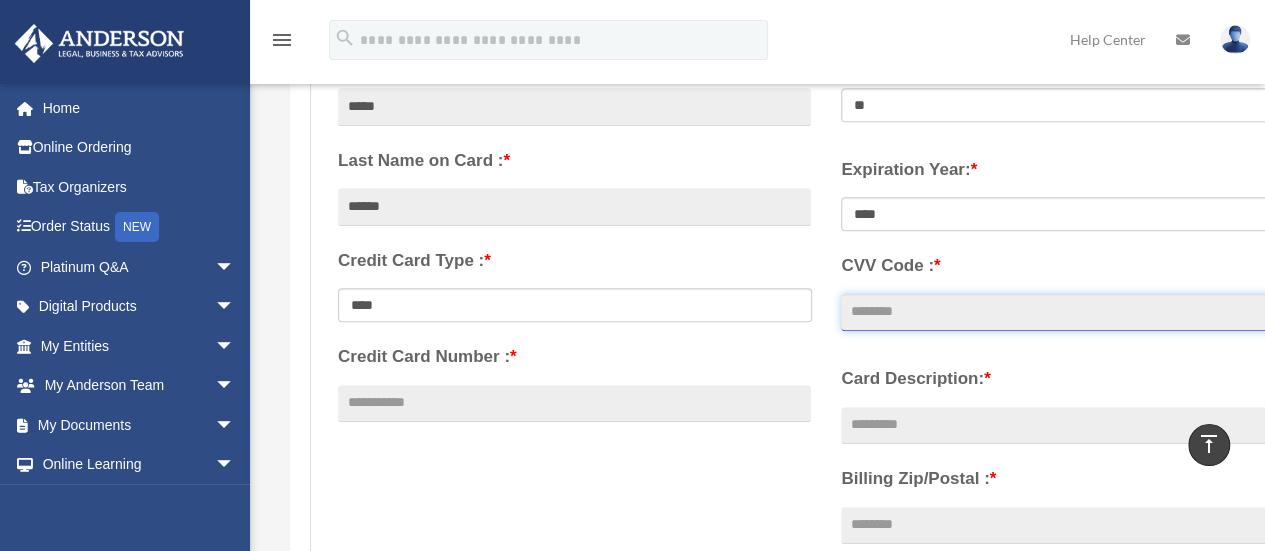 click on "CVV Code : *" at bounding box center [1077, 313] 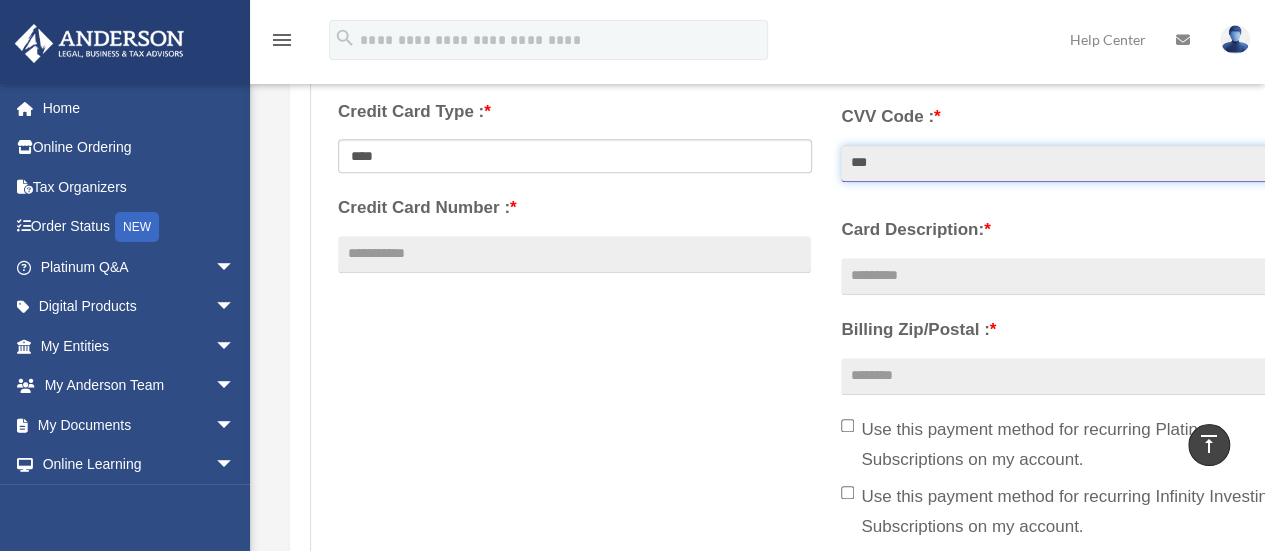 scroll, scrollTop: 590, scrollLeft: 0, axis: vertical 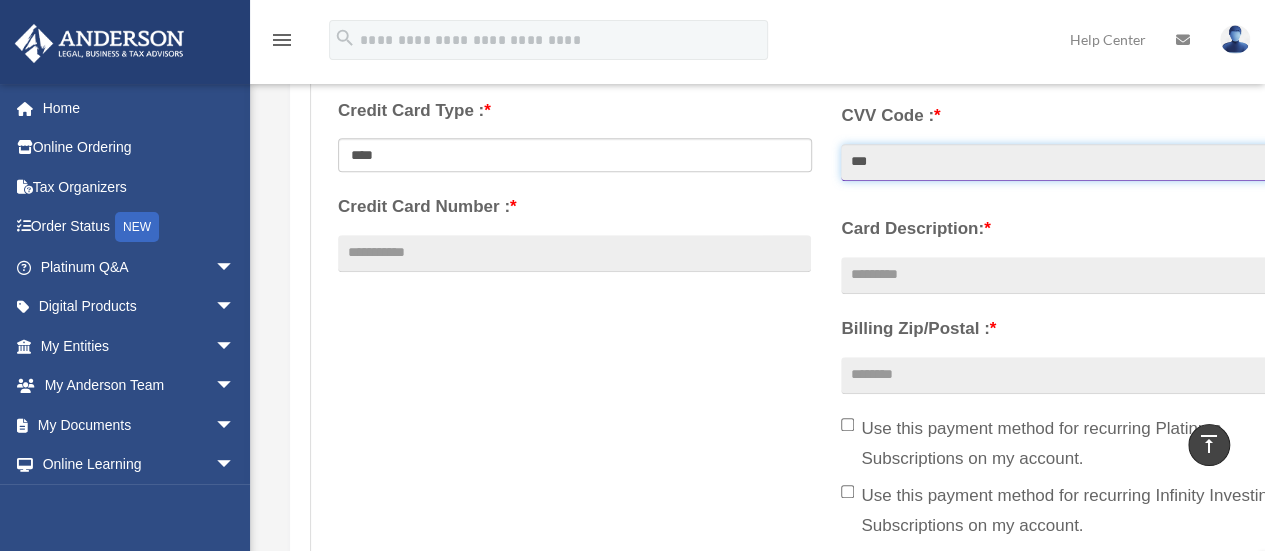 type on "***" 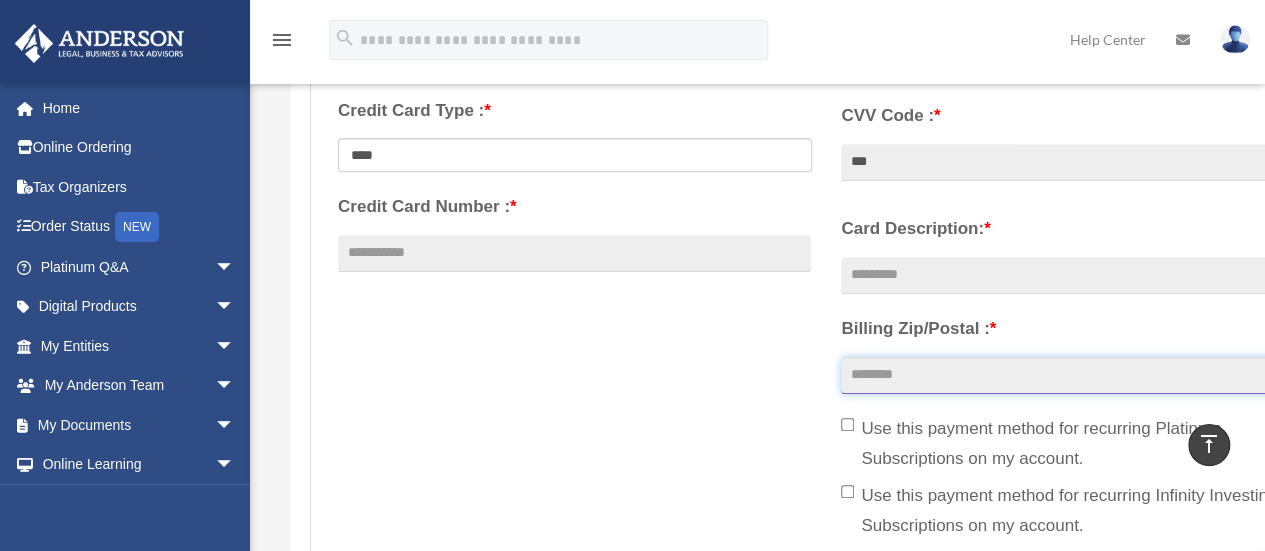 click on "Billing Zip/Postal : *" at bounding box center [1077, 376] 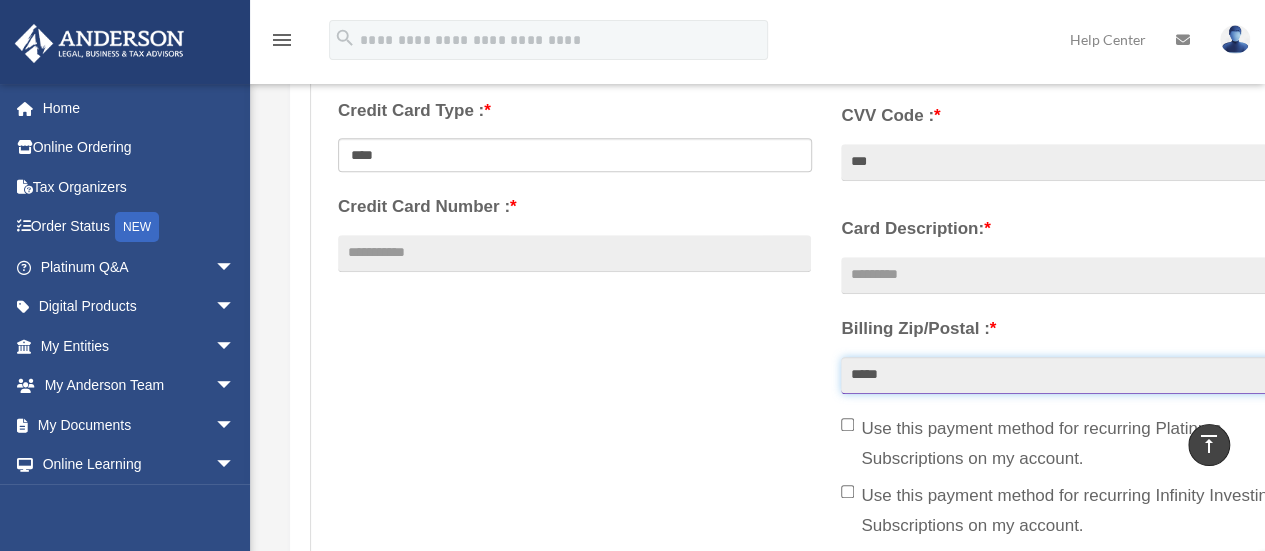 type on "*****" 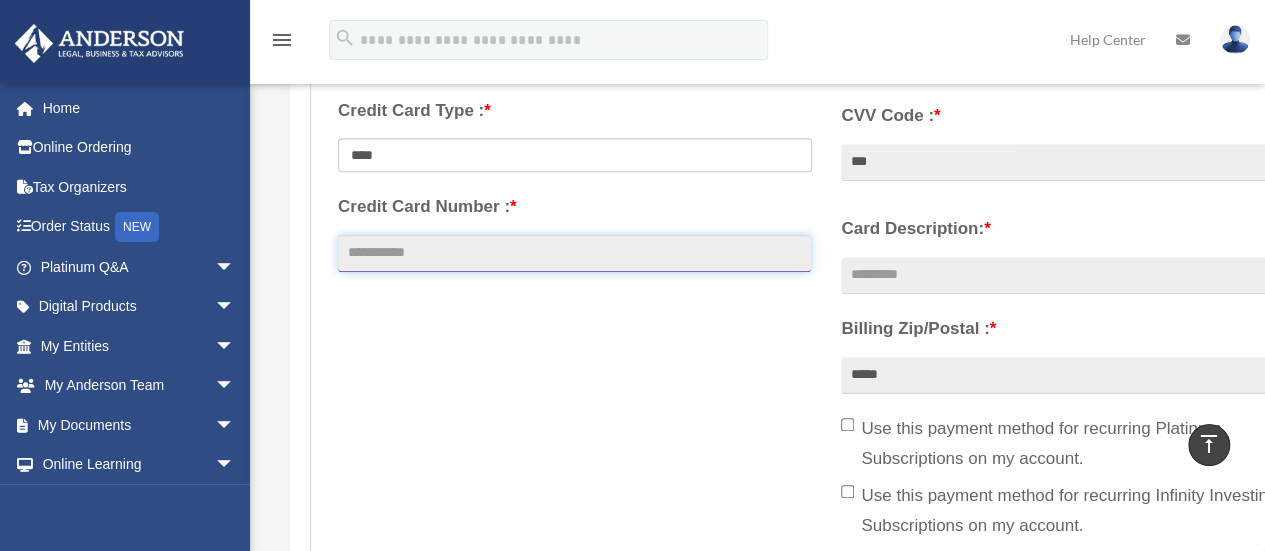click on "Credit Card Number : *" at bounding box center (574, 254) 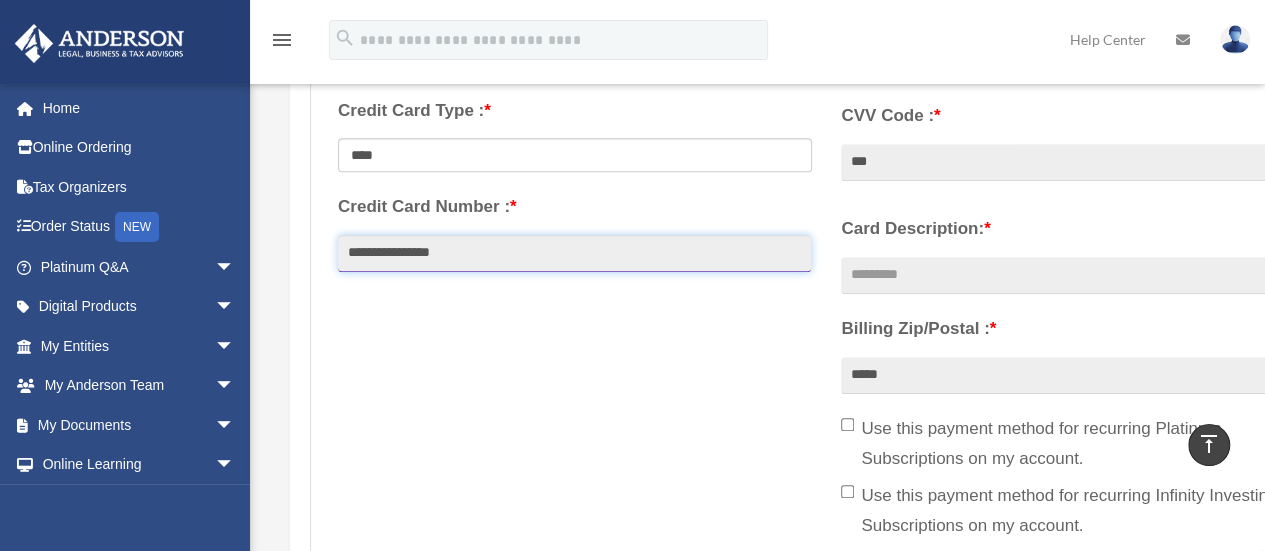 type on "**********" 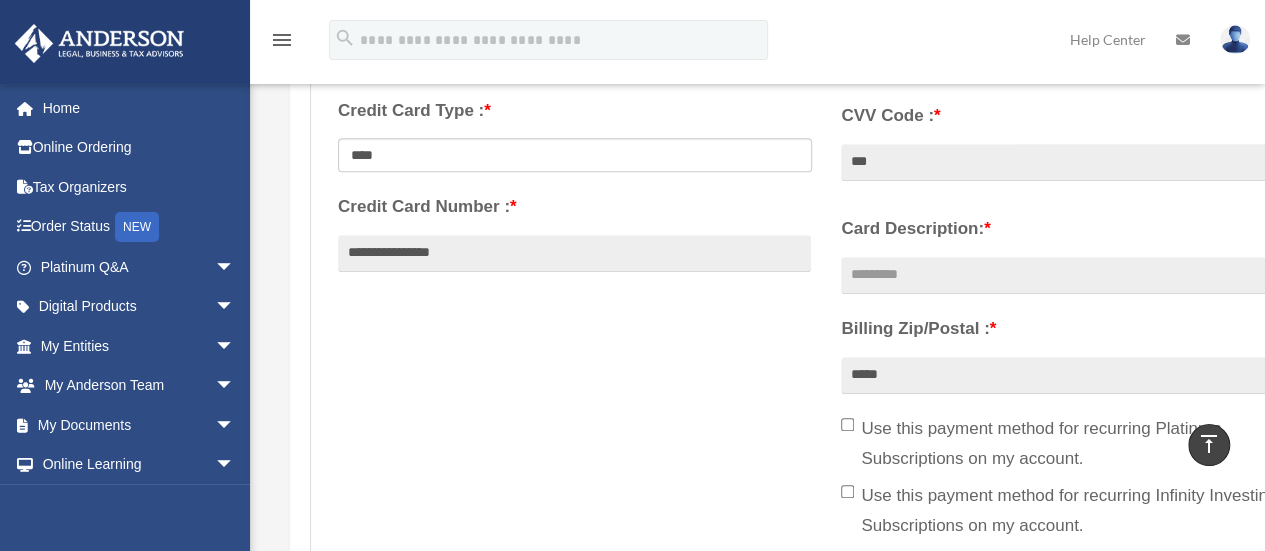 click on "Billing Zip/Postal : *" at bounding box center (1077, 329) 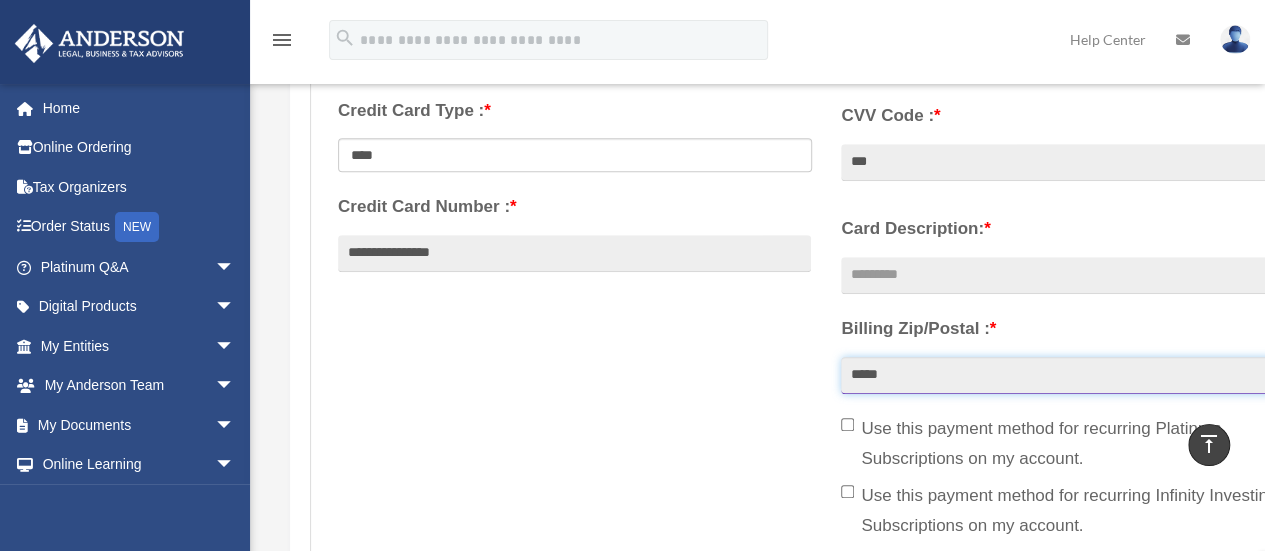click on "*****" at bounding box center [1077, 376] 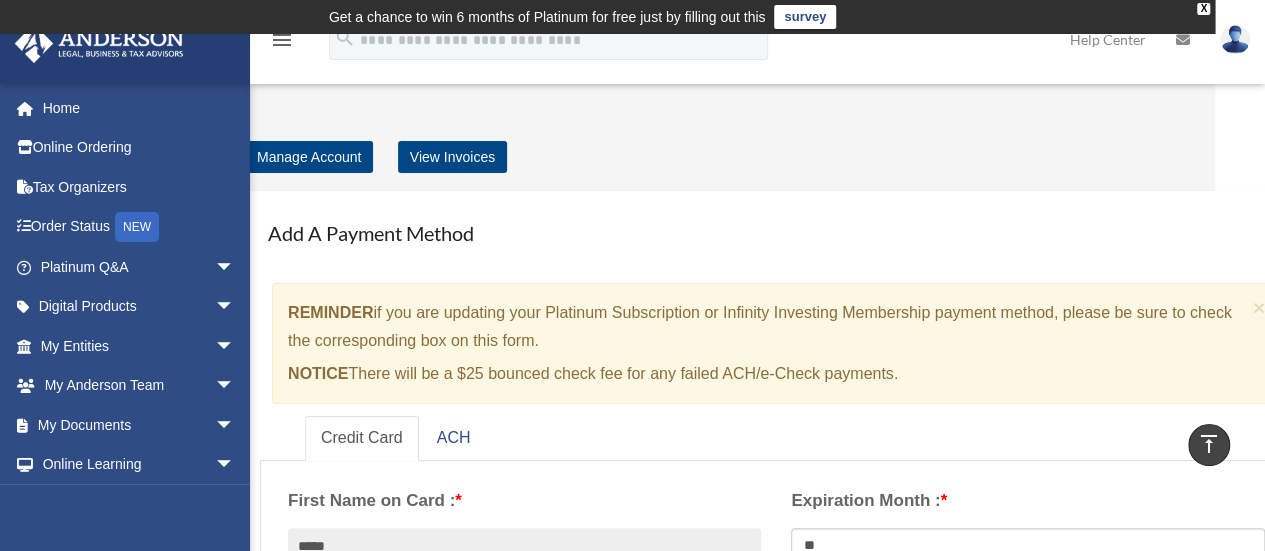 scroll, scrollTop: 876, scrollLeft: 0, axis: vertical 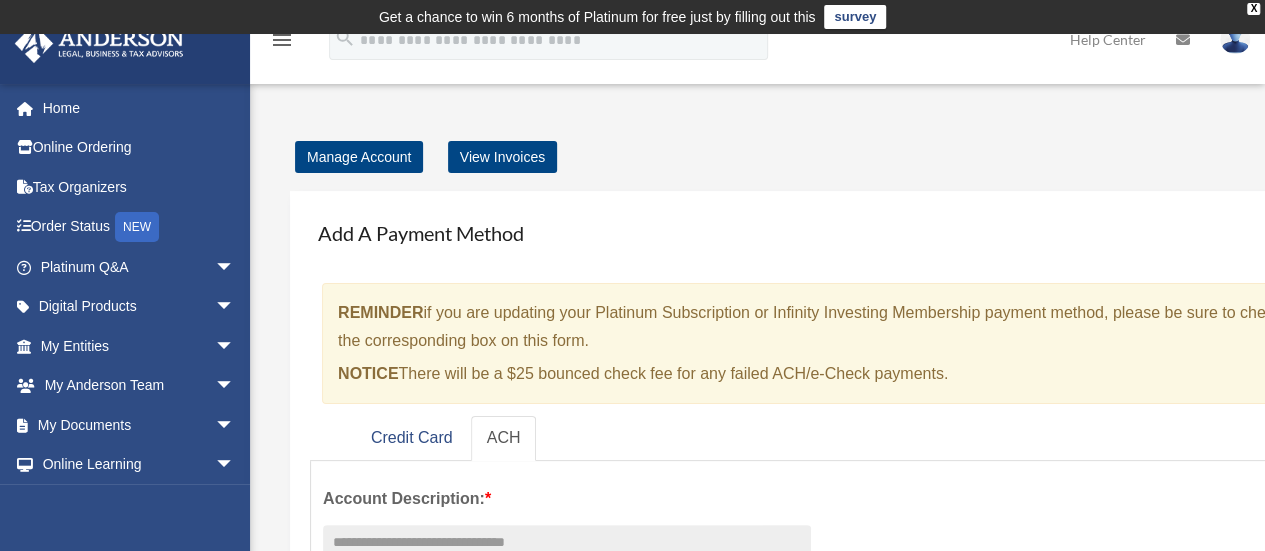 click on "Credit Card
ACH" at bounding box center [826, 438] 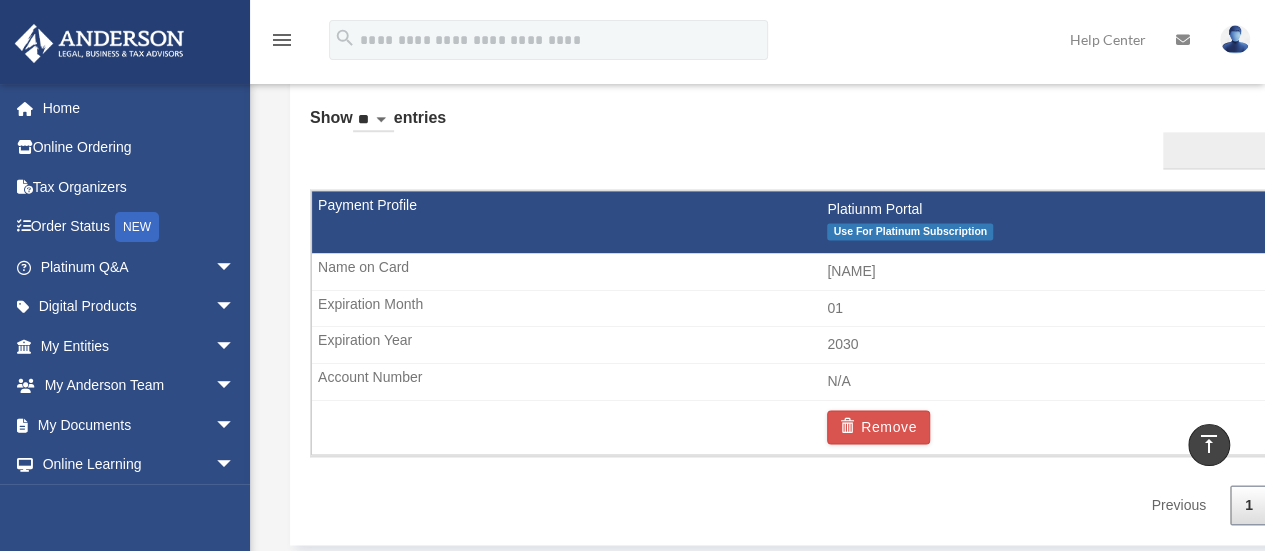 scroll, scrollTop: 1270, scrollLeft: 0, axis: vertical 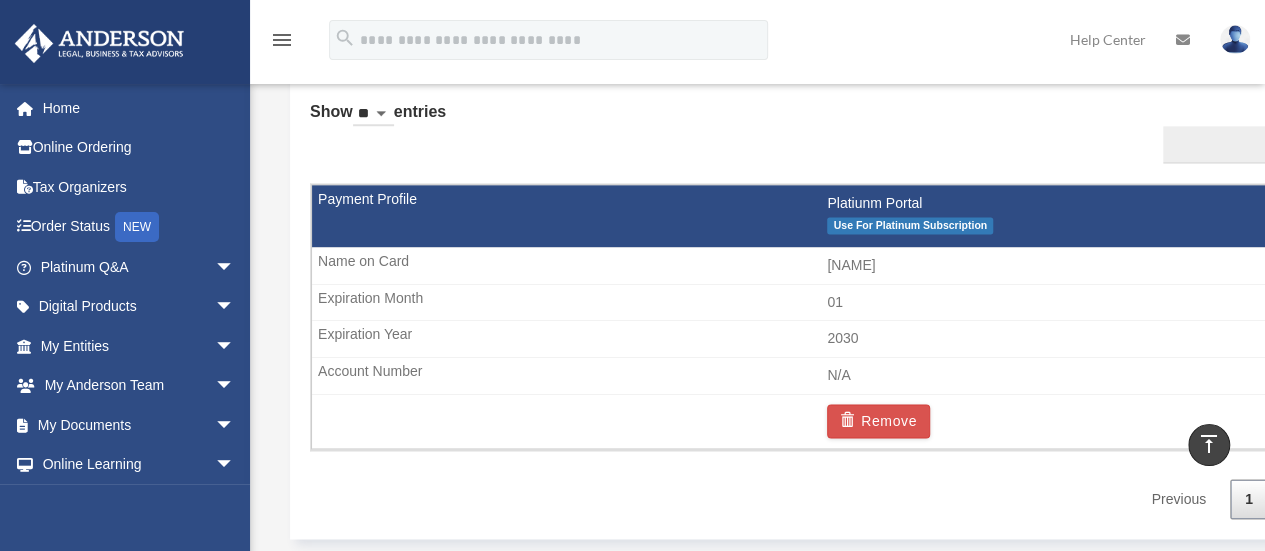 click on "N/A" at bounding box center (827, 376) 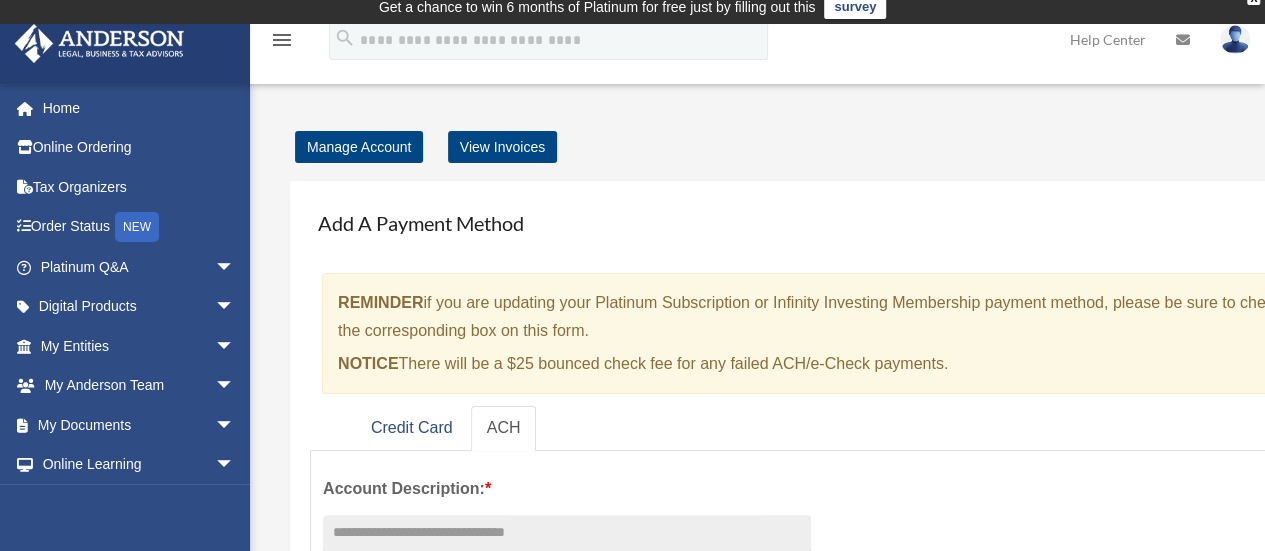 scroll, scrollTop: 8, scrollLeft: 0, axis: vertical 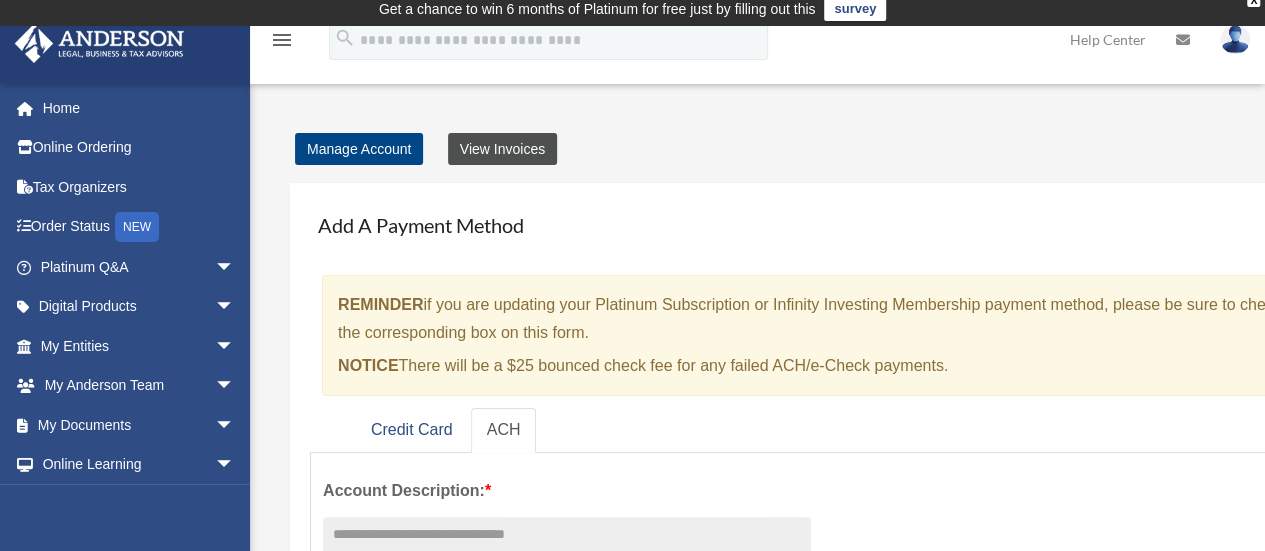 click on "View Invoices" at bounding box center (502, 149) 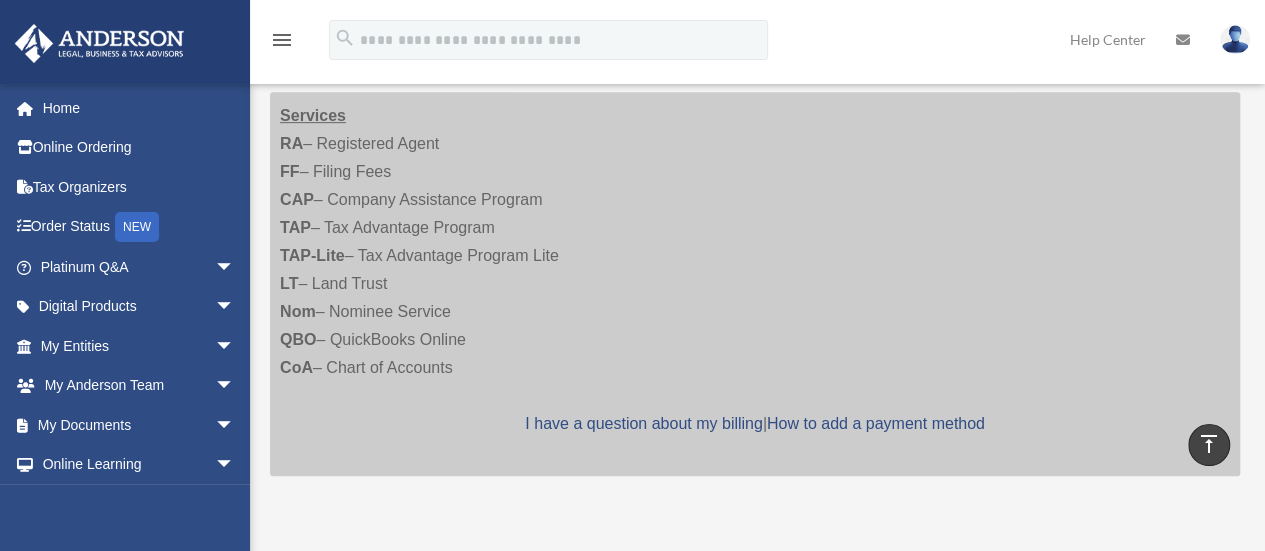 scroll, scrollTop: 366, scrollLeft: 0, axis: vertical 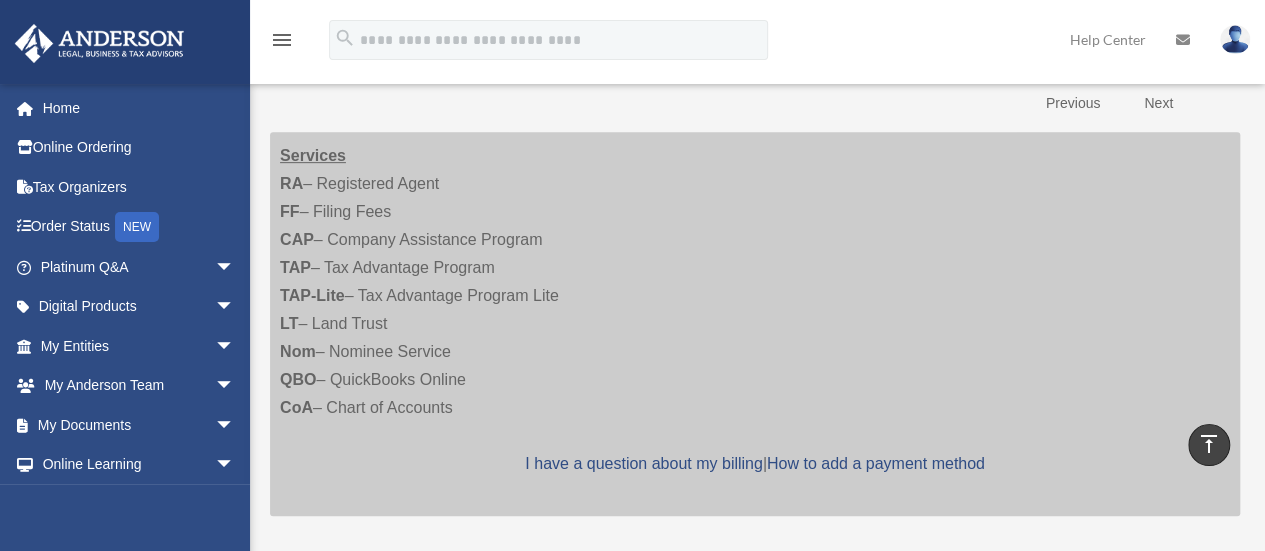click on "Services
RA  – Registered Agent
FF  – Filing Fees
CAP  – Company Assistance Program
TAP  – Tax Advantage Program
TAP-Lite   – Tax Advantage Program Lite
LT  – Land Trust
Nom  – Nominee Service
QBO  – QuickBooks Online
CoA  – Chart of Accounts
I have a question about my billing  |  How to add a payment method" at bounding box center [755, 324] 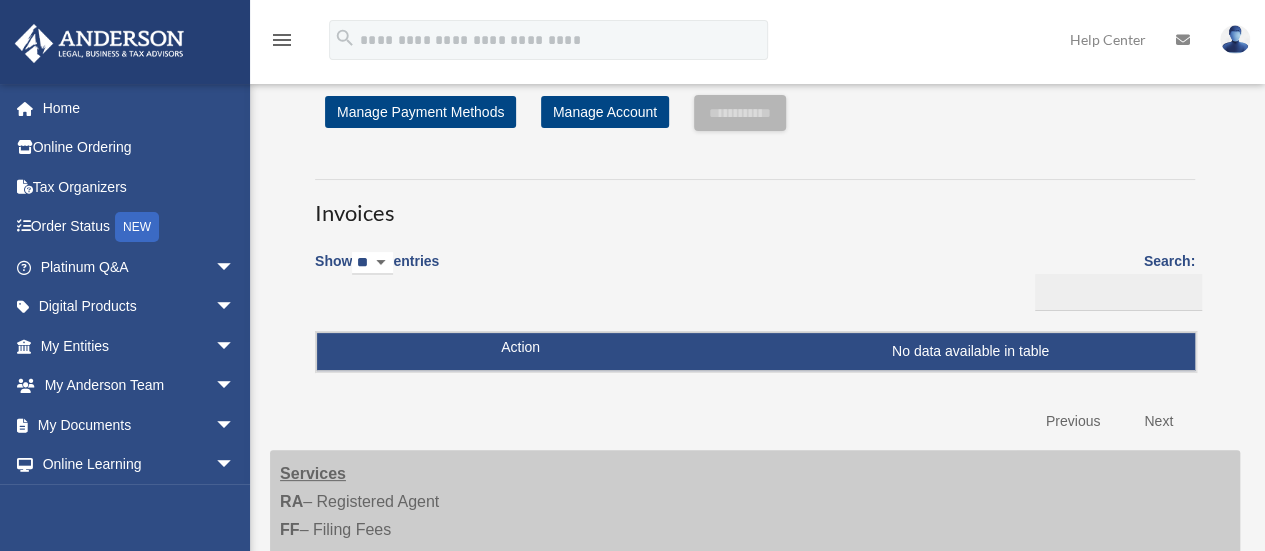 scroll, scrollTop: 0, scrollLeft: 0, axis: both 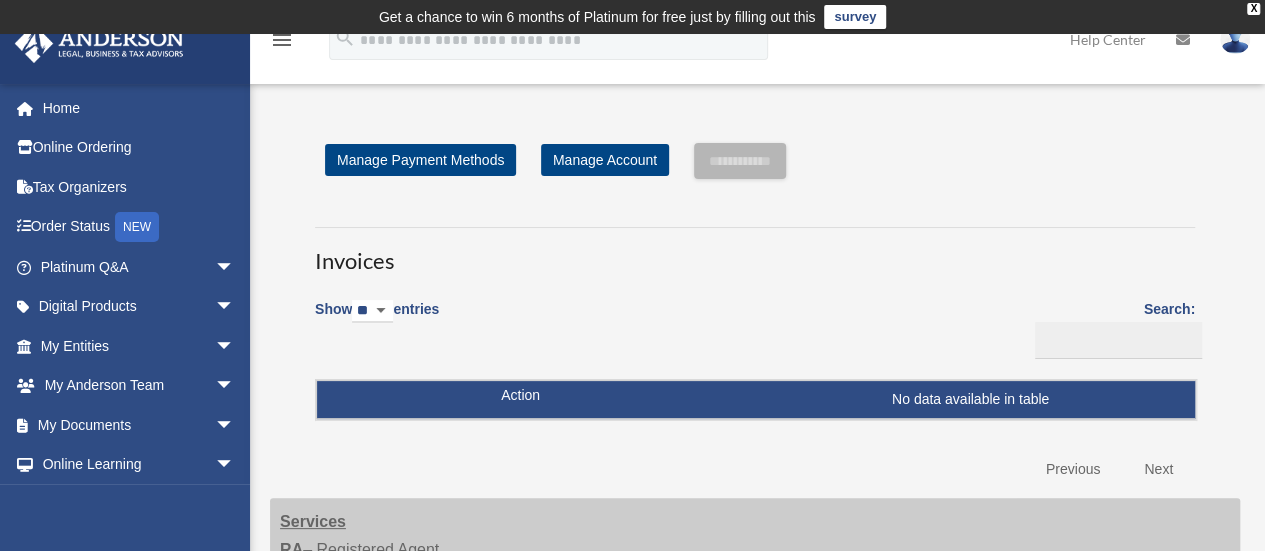 click on "**********" at bounding box center [755, 316] 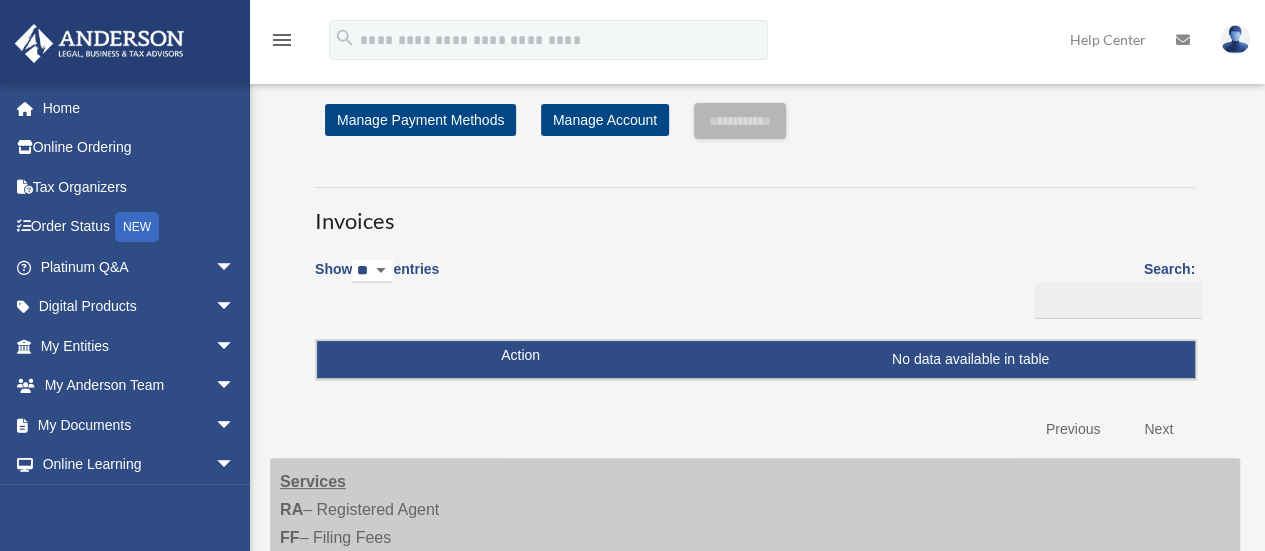 scroll, scrollTop: 0, scrollLeft: 0, axis: both 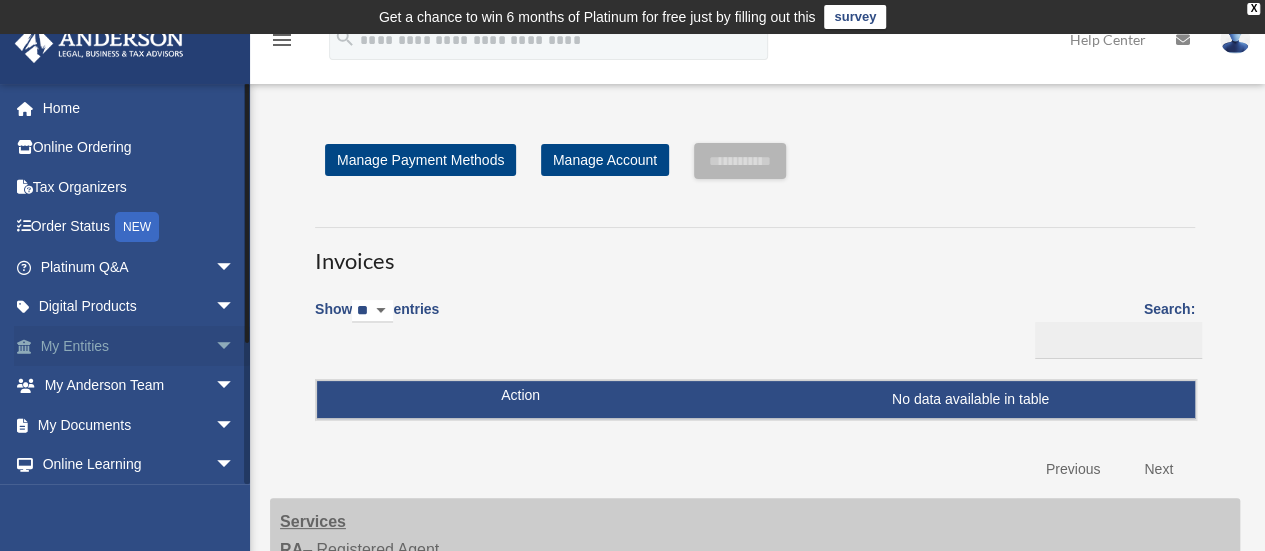click on "My Entities arrow_drop_down" at bounding box center (139, 346) 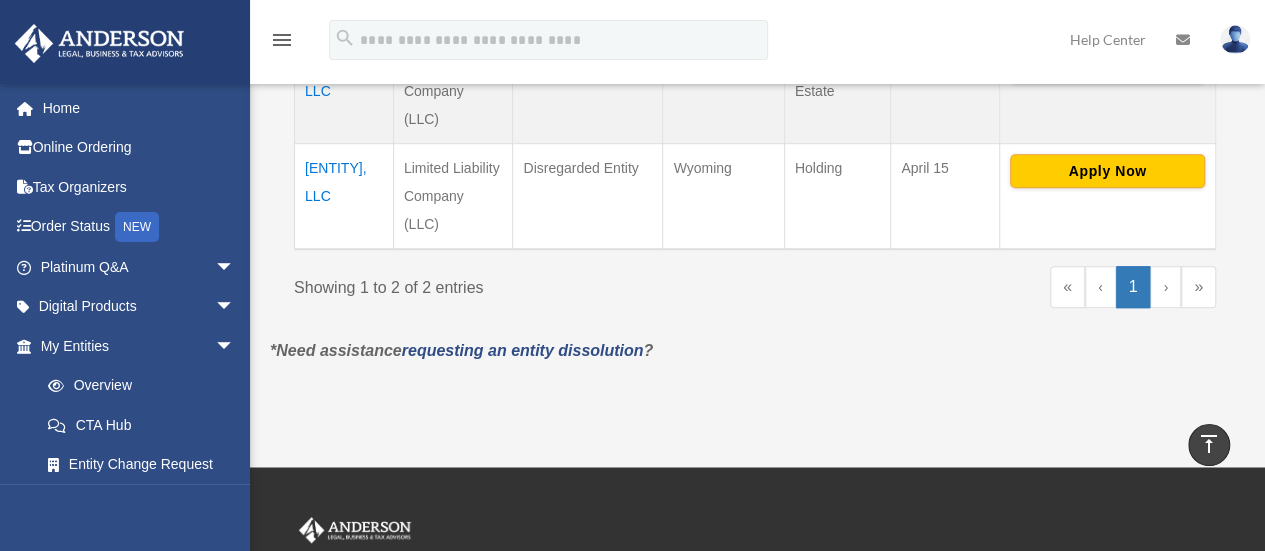 scroll, scrollTop: 646, scrollLeft: 0, axis: vertical 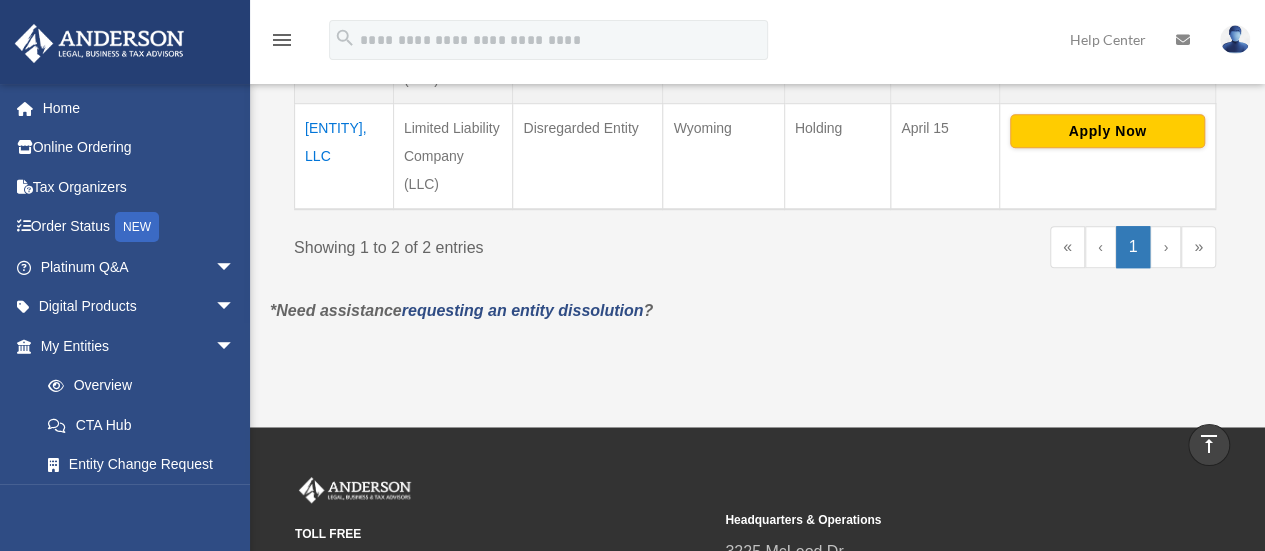 click on "Holding" at bounding box center [837, 156] 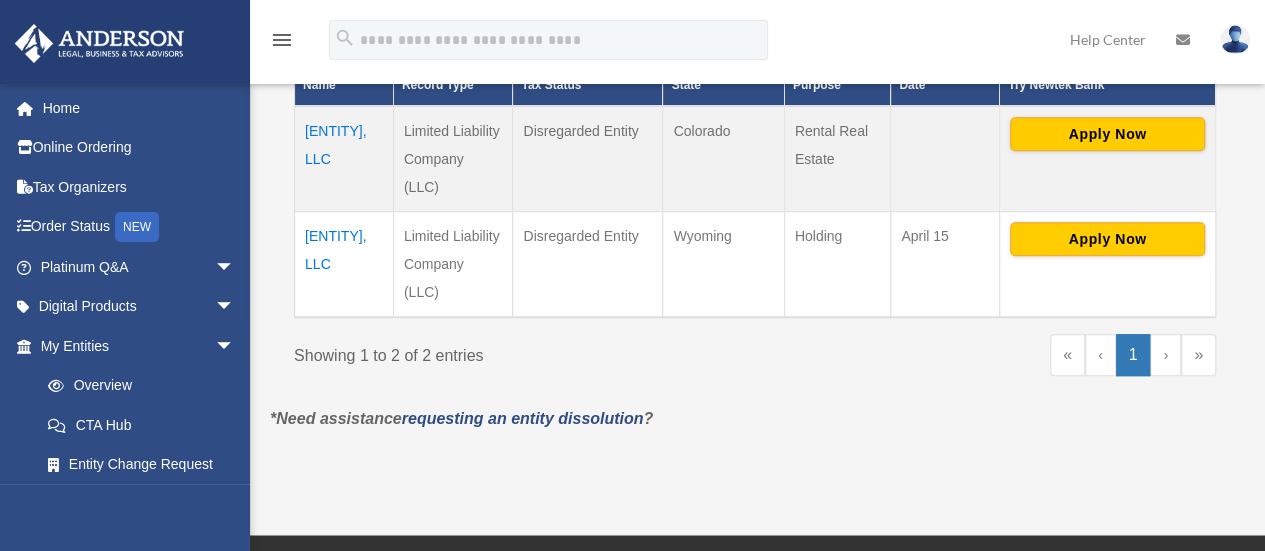 scroll, scrollTop: 550, scrollLeft: 0, axis: vertical 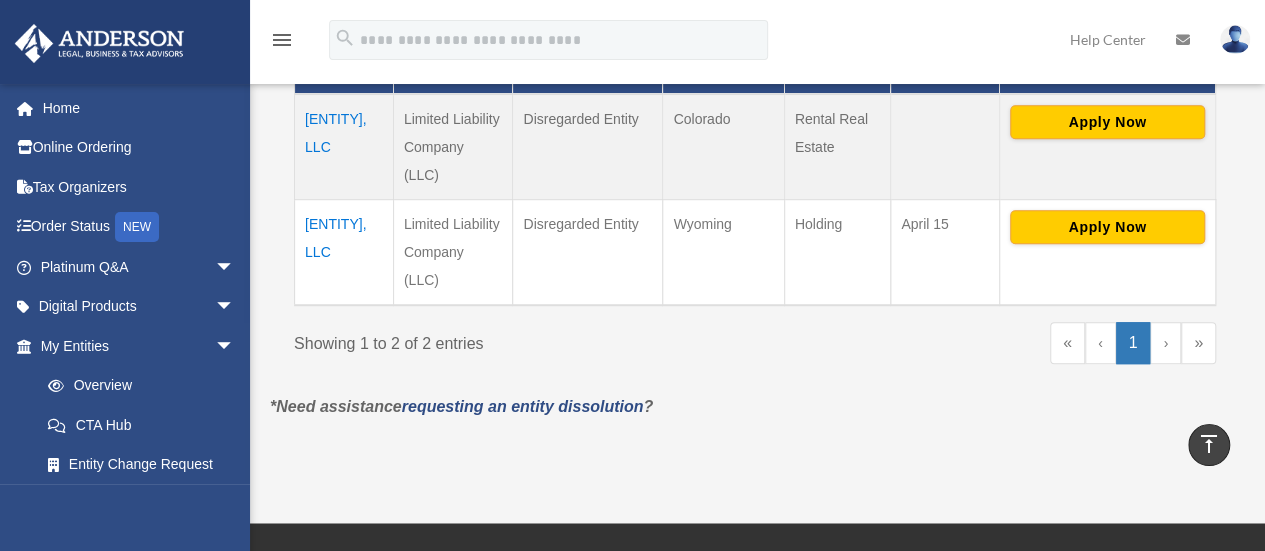 click on "Holding" at bounding box center [837, 252] 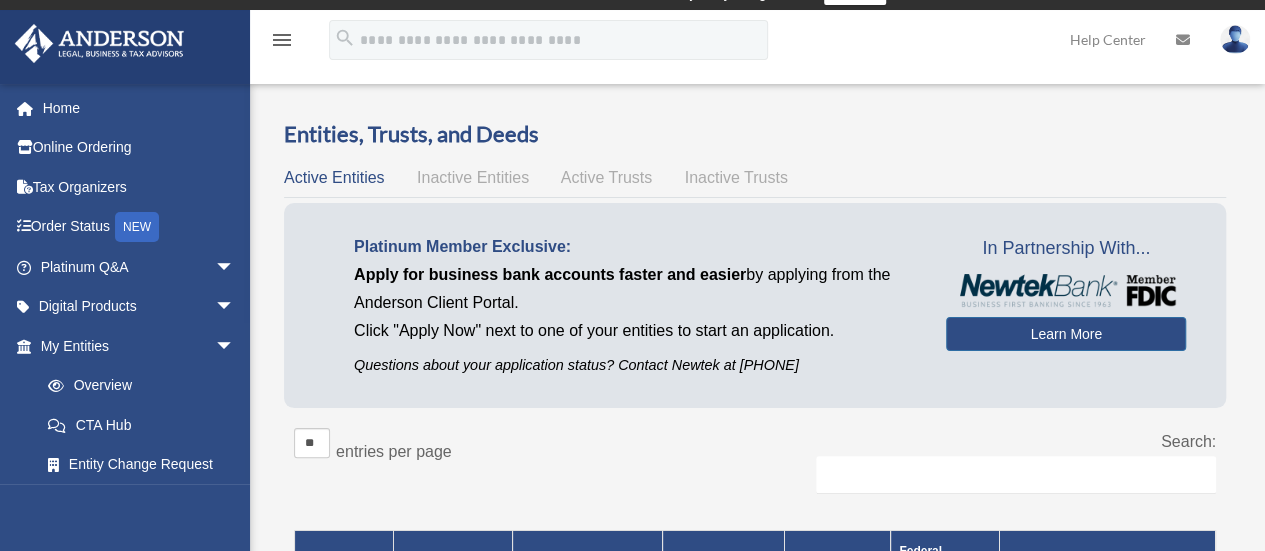 scroll, scrollTop: 0, scrollLeft: 0, axis: both 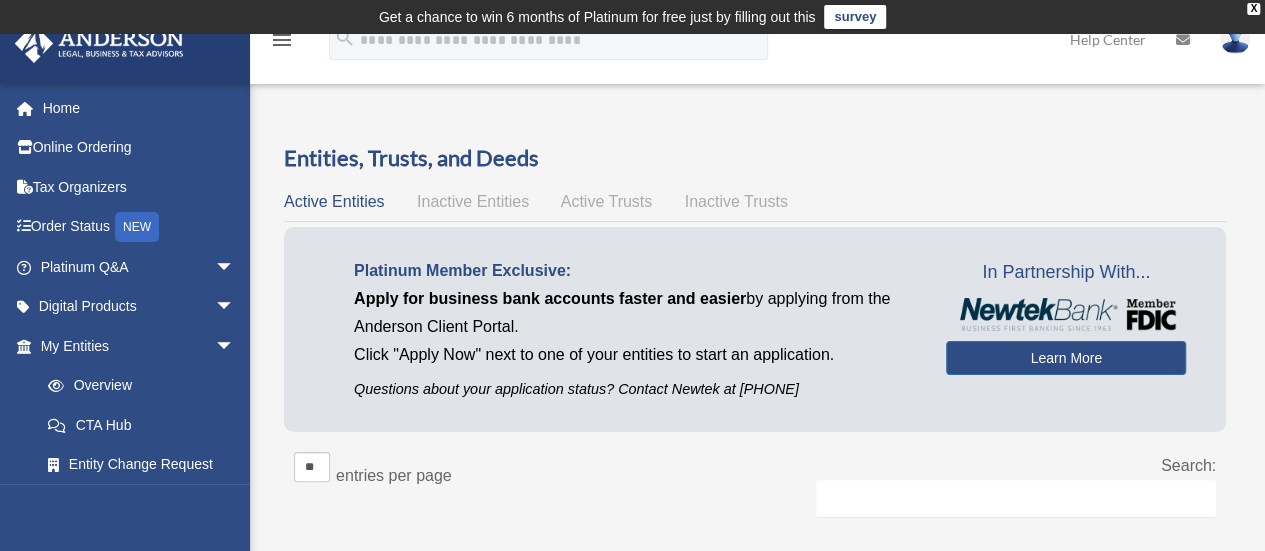 click on "Platinum Member Exclusive:
Apply for business bank accounts faster and easier  by
applying from the [LAST] Client Portal.
Click "Apply Now" next to one of your entities to start an application.
Questions about your application status? Contact Newtek at [PHONE]
In Partnership
With...
Learn More" at bounding box center (755, 329) 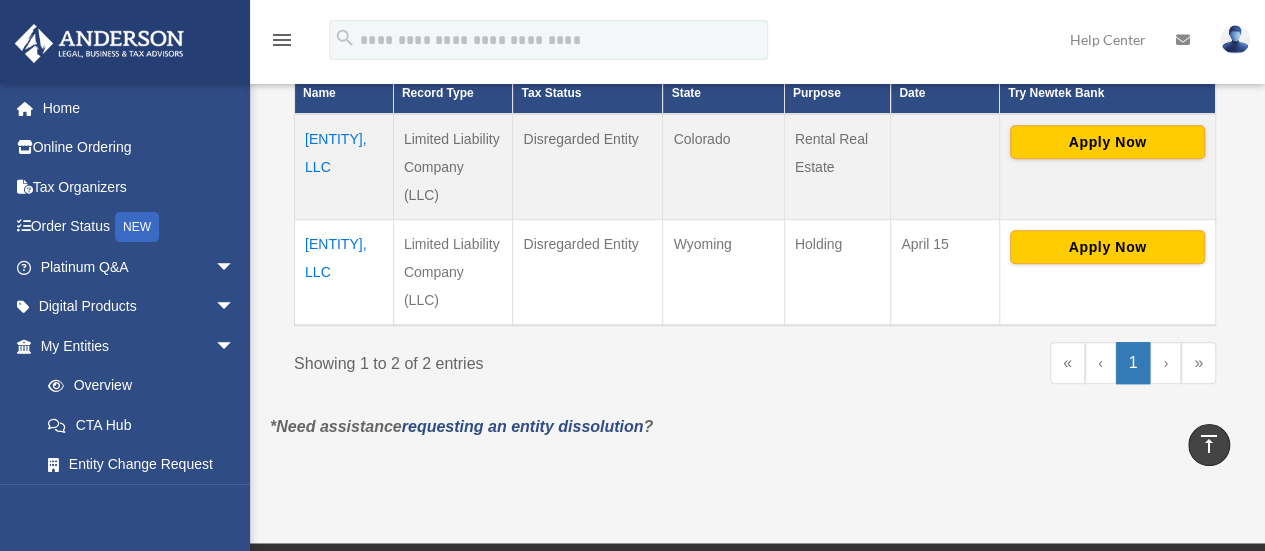 scroll, scrollTop: 544, scrollLeft: 0, axis: vertical 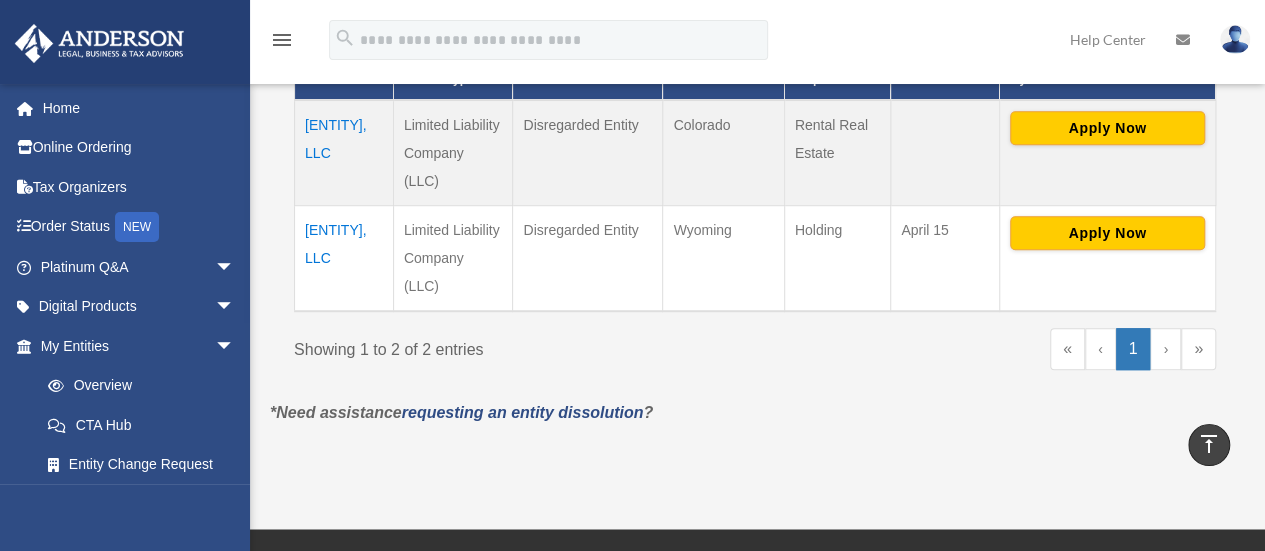 click on "Colorado" at bounding box center (723, 153) 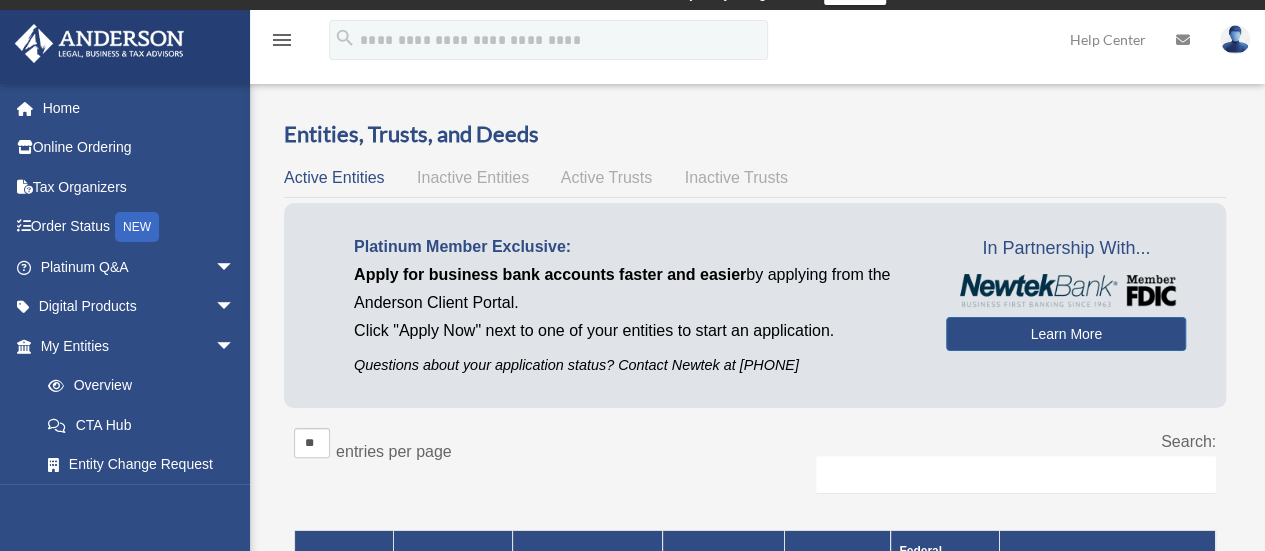 scroll, scrollTop: 0, scrollLeft: 0, axis: both 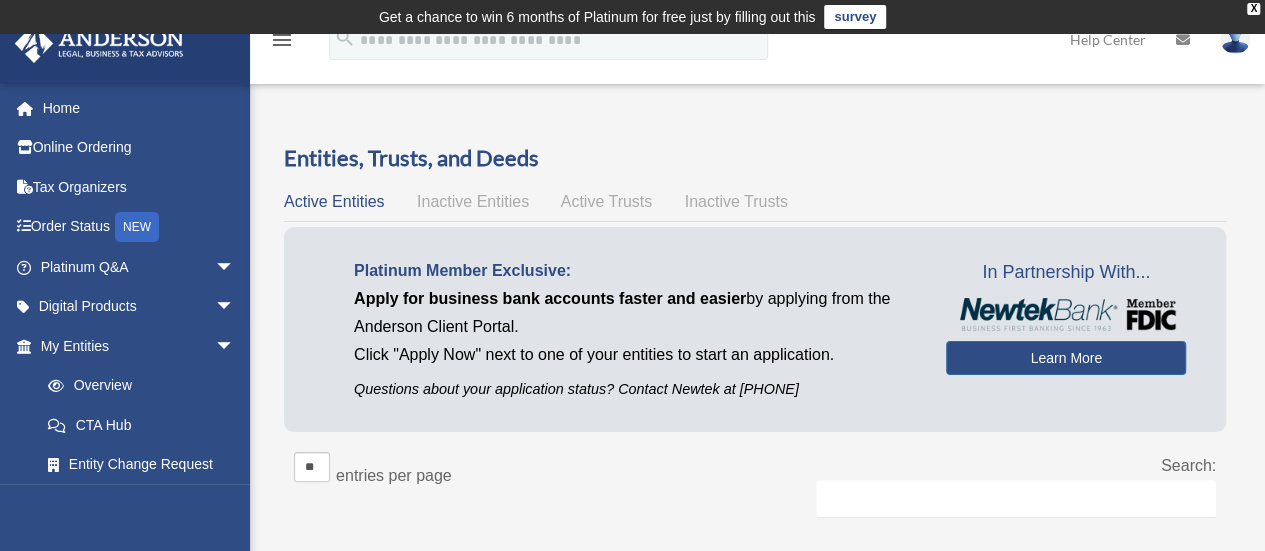 click on "Active Trusts" at bounding box center [607, 201] 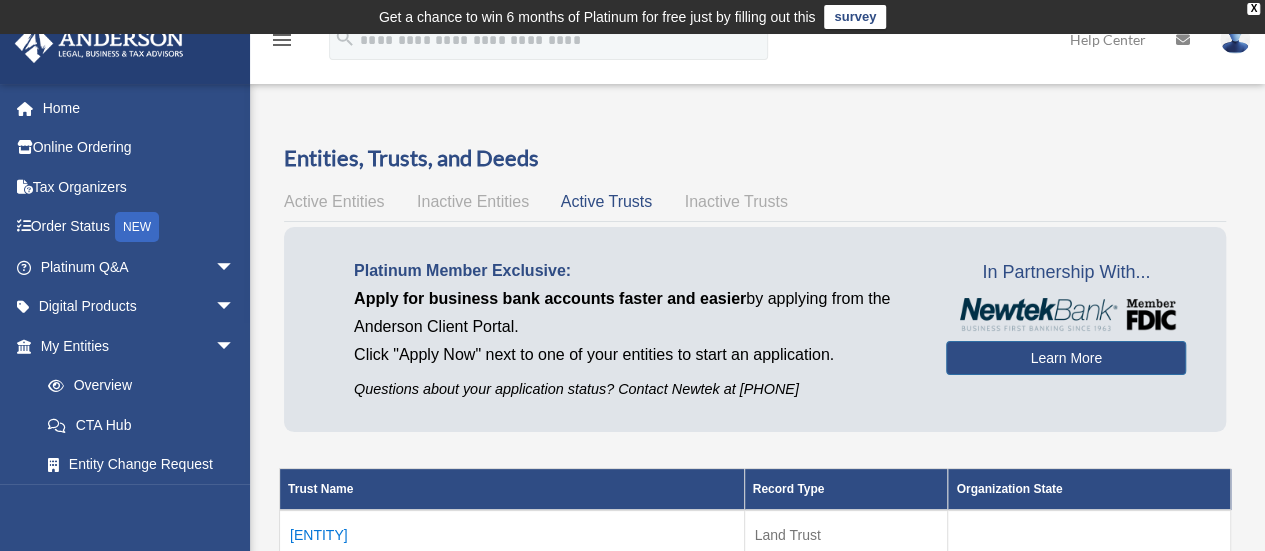 click on "Active Trusts" at bounding box center (607, 201) 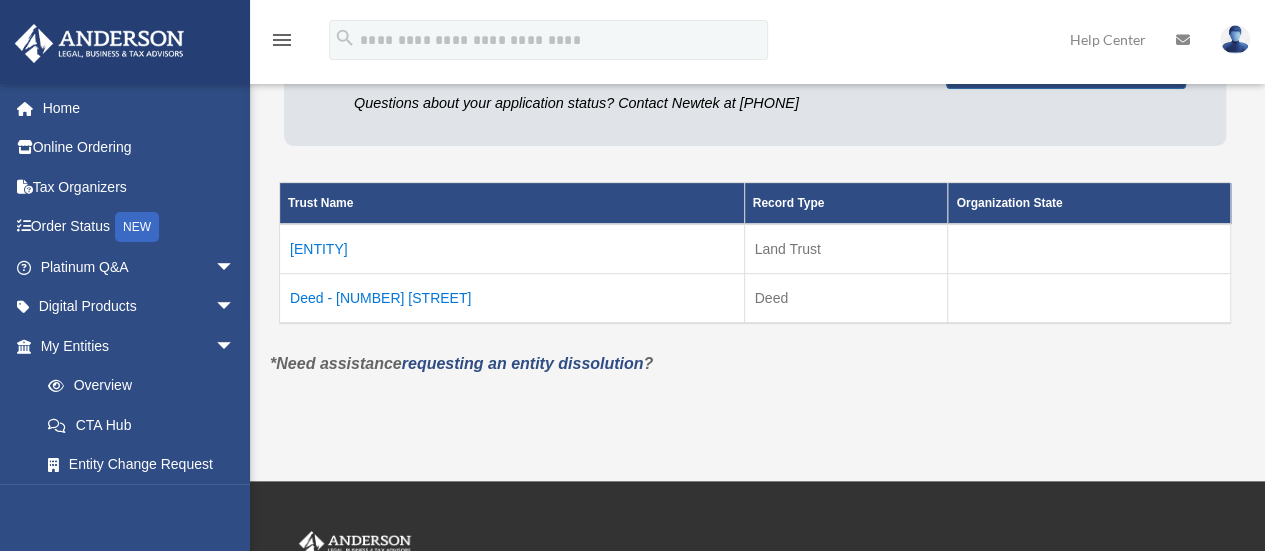 scroll, scrollTop: 289, scrollLeft: 0, axis: vertical 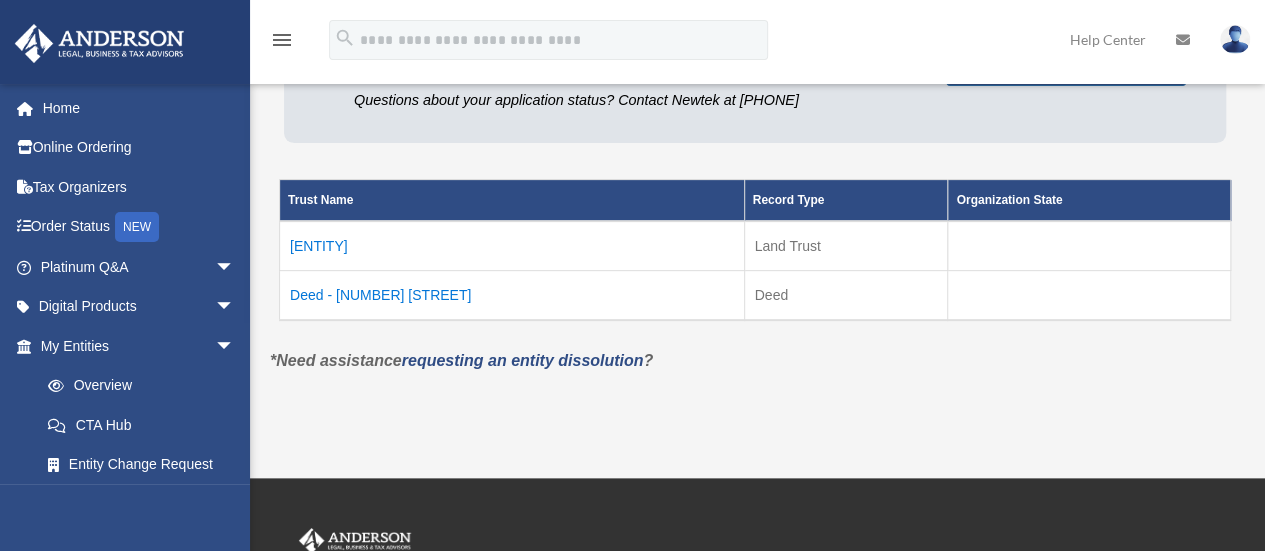 click on "Land Trust" at bounding box center [846, 246] 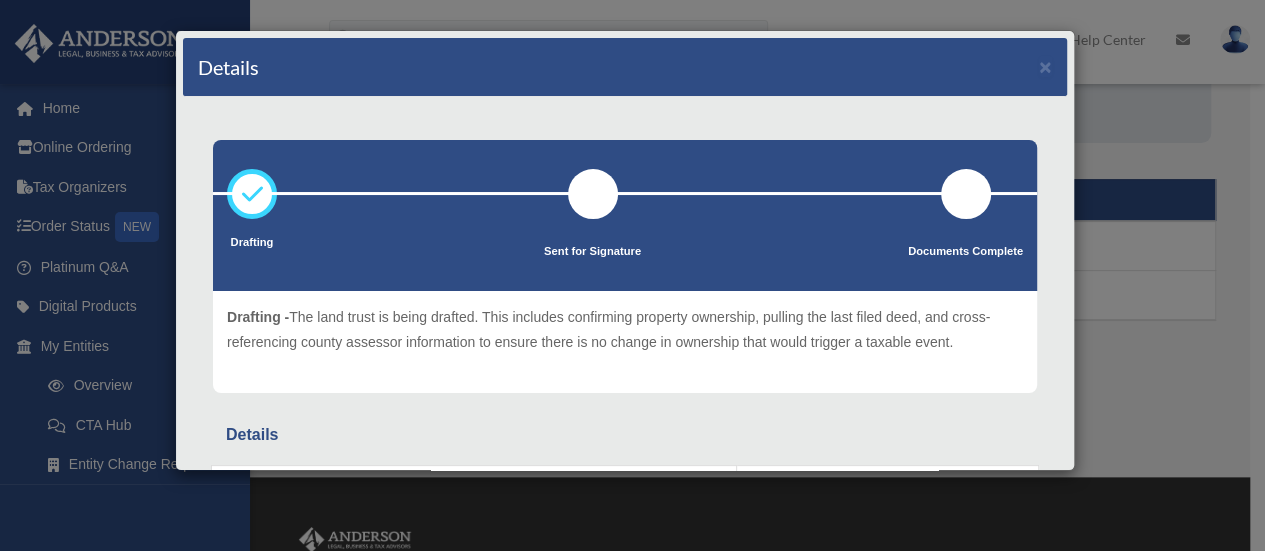 click on "Details" at bounding box center (625, 435) 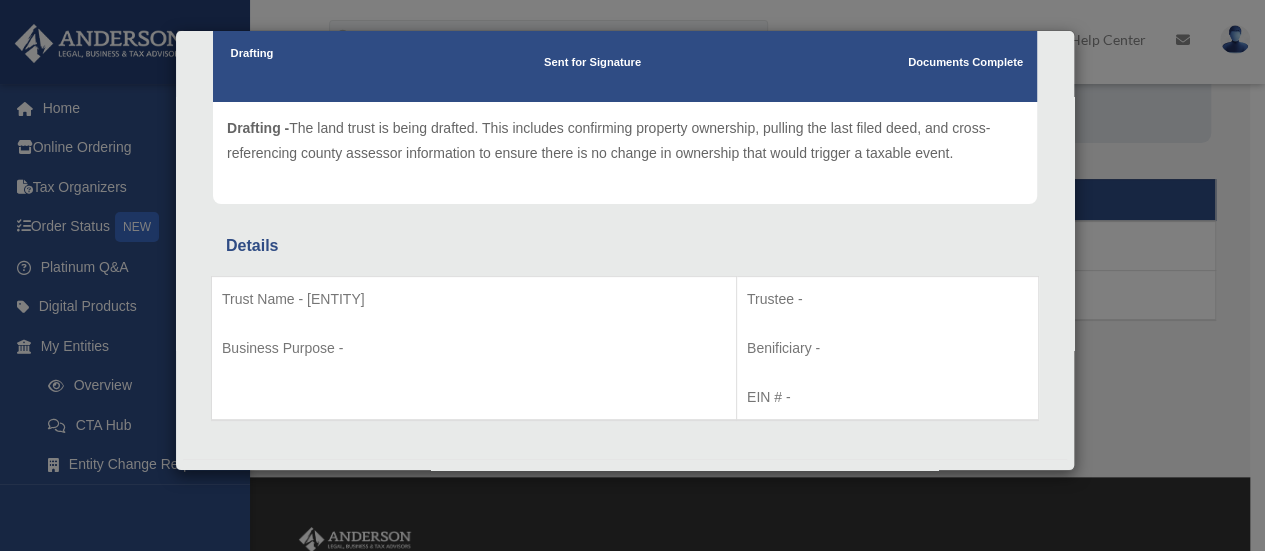 scroll, scrollTop: 213, scrollLeft: 0, axis: vertical 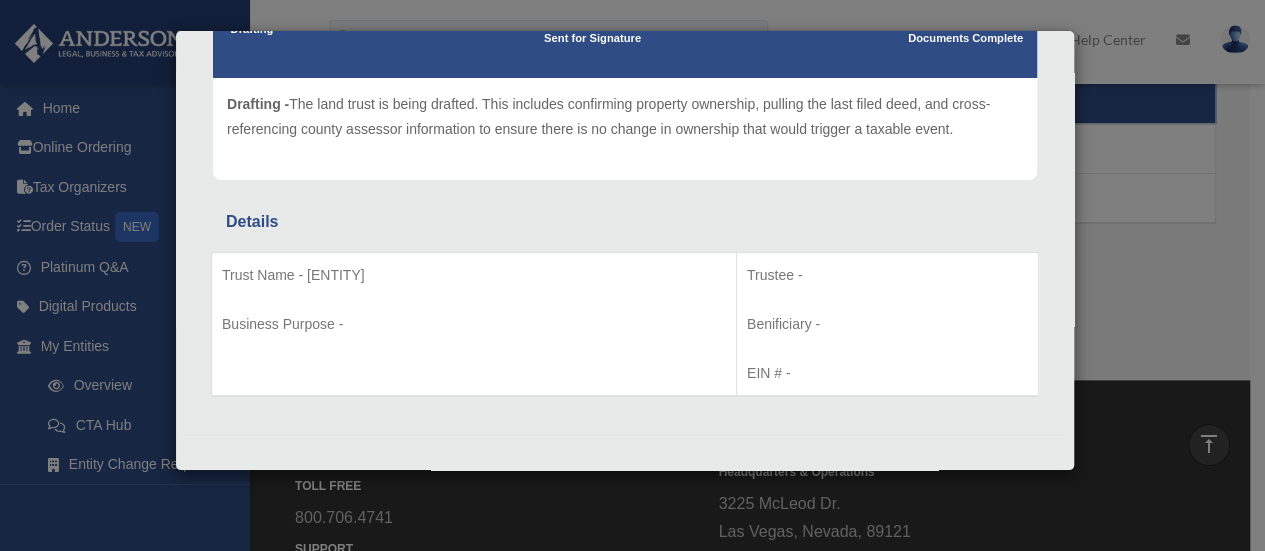 click on "Details" at bounding box center [625, 222] 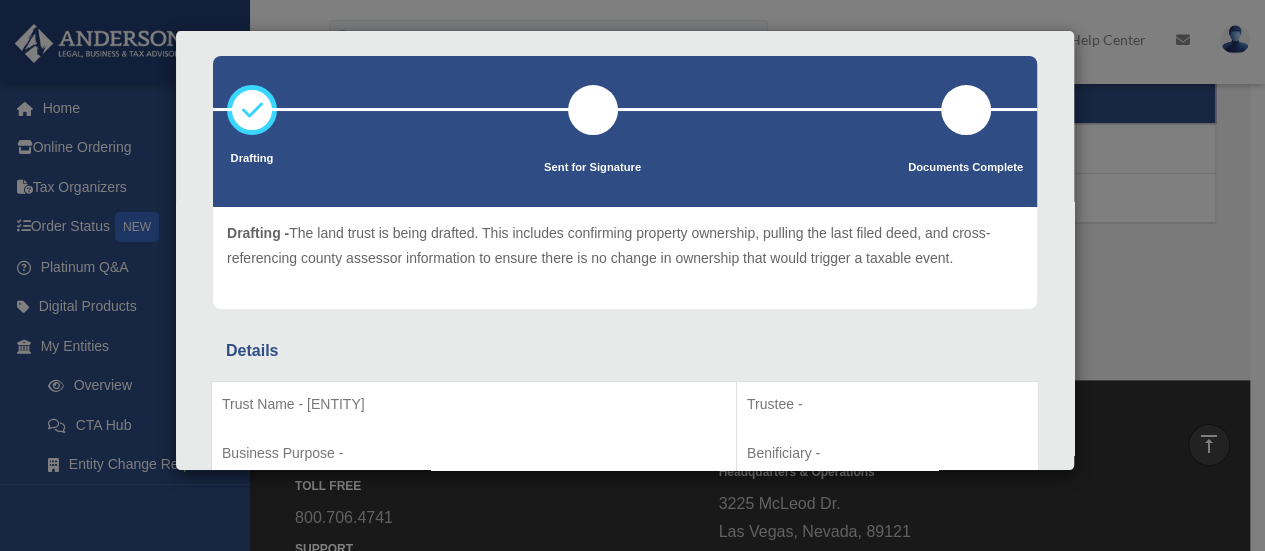 scroll, scrollTop: 0, scrollLeft: 0, axis: both 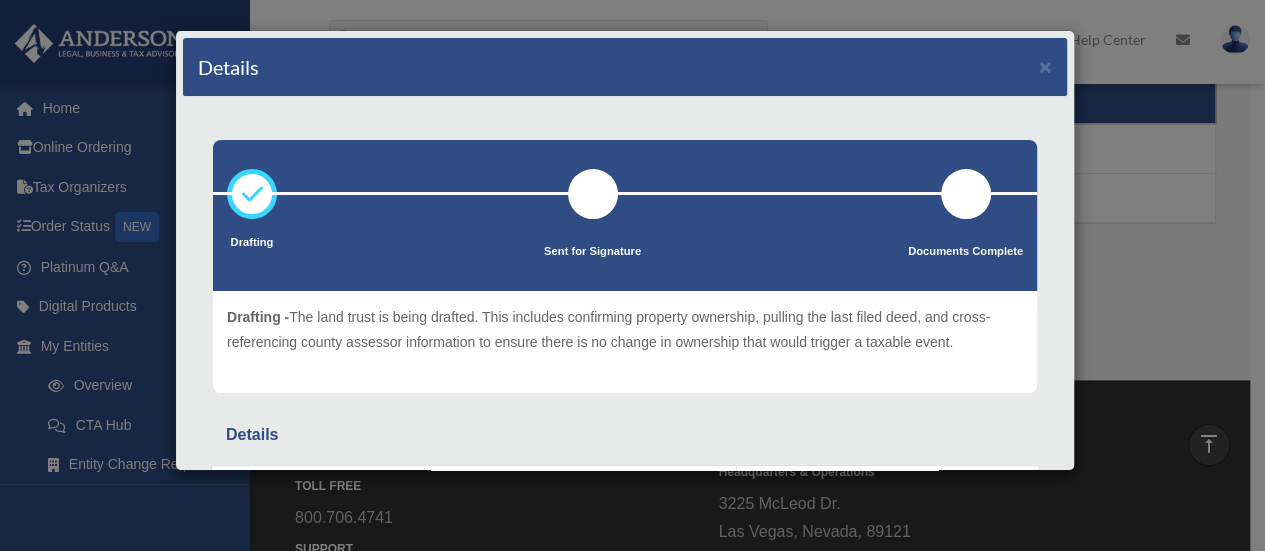 click on "Details
×
Drafting
Sent for Signature" at bounding box center [632, 275] 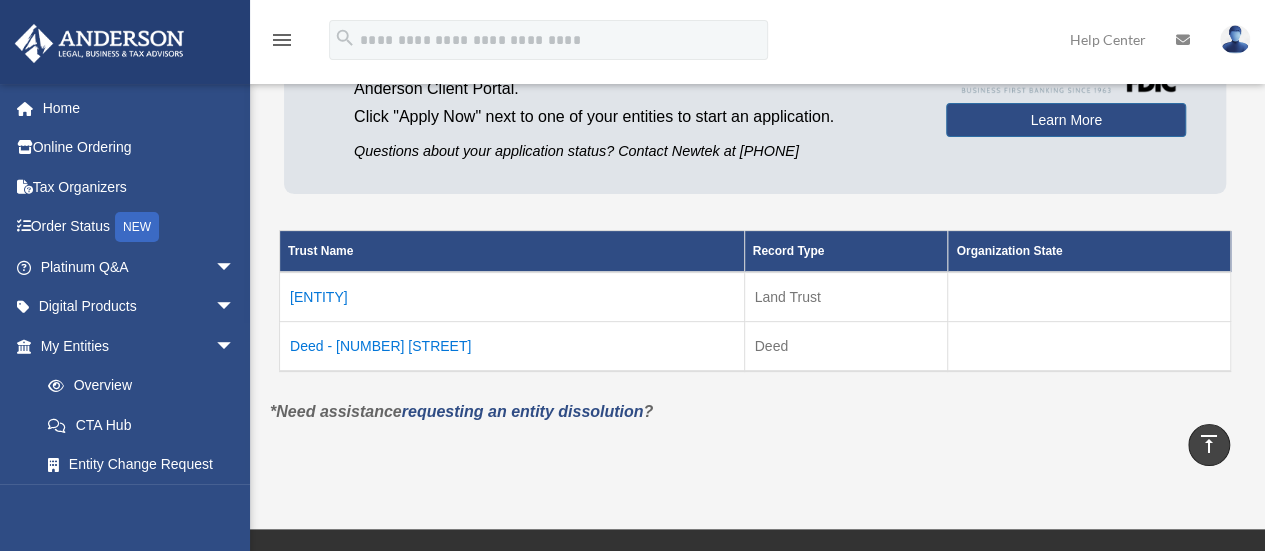 scroll, scrollTop: 236, scrollLeft: 0, axis: vertical 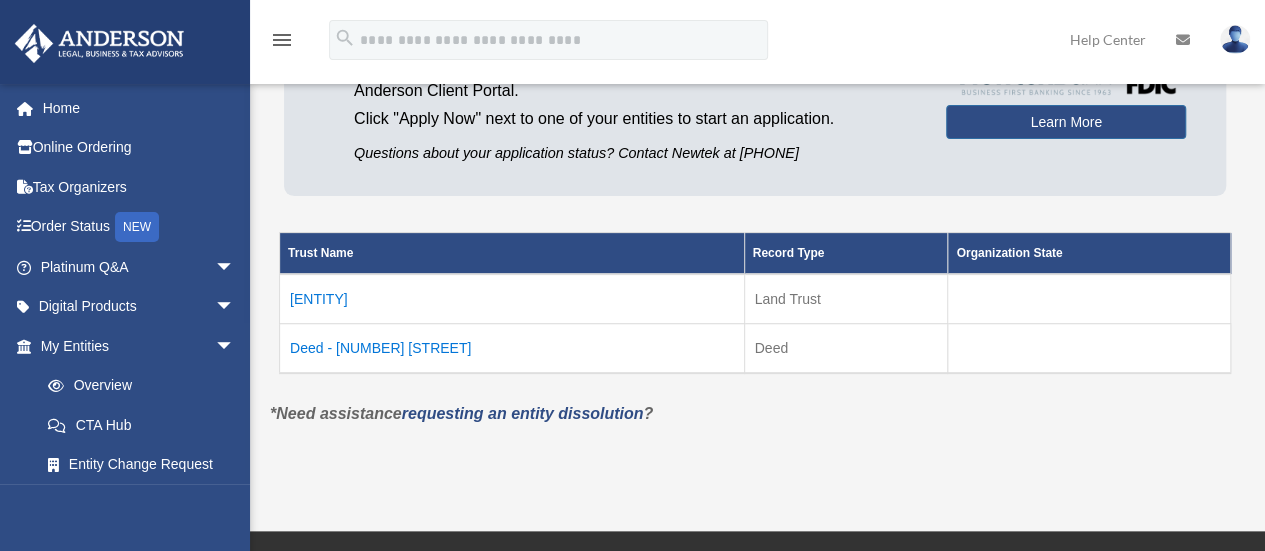 click on "Deed - [NUMBER] [STREET]" at bounding box center (512, 349) 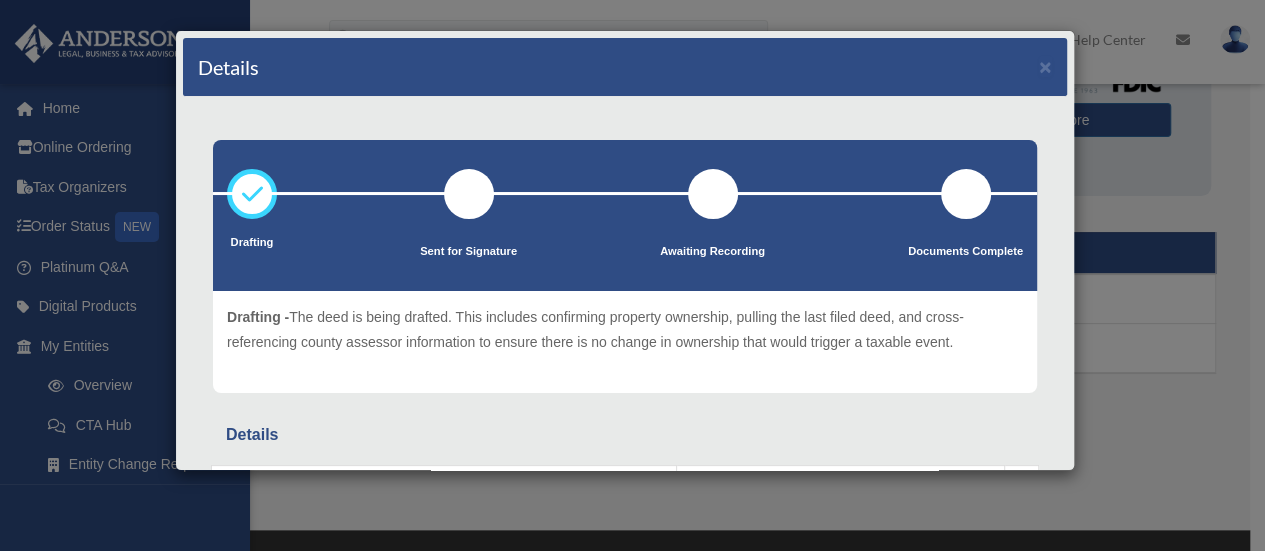 click on "Details" at bounding box center (625, 435) 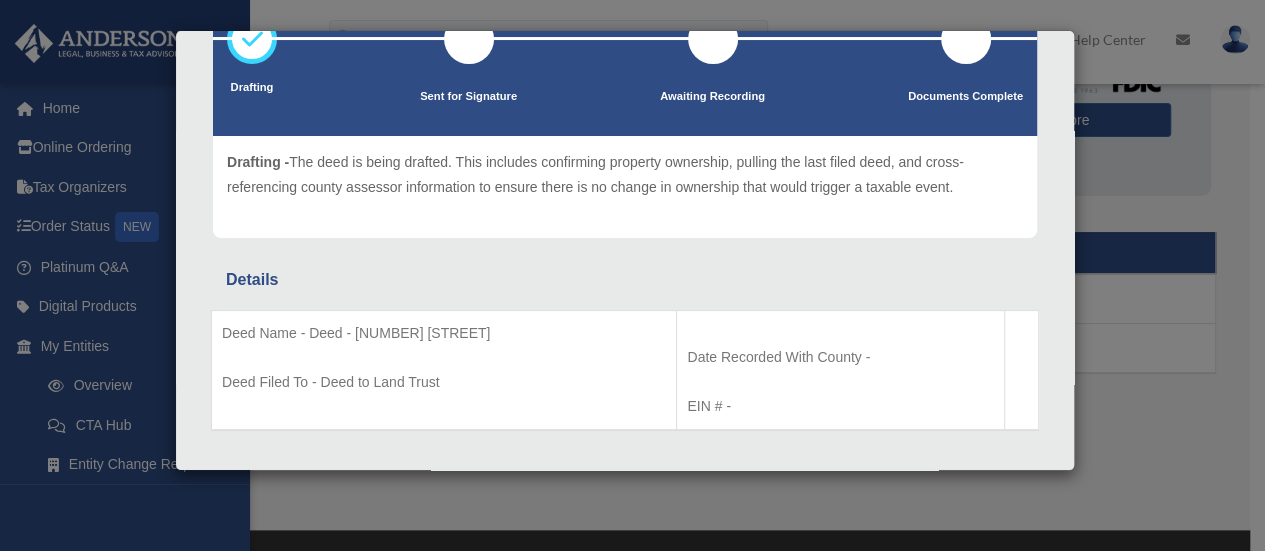 scroll, scrollTop: 189, scrollLeft: 0, axis: vertical 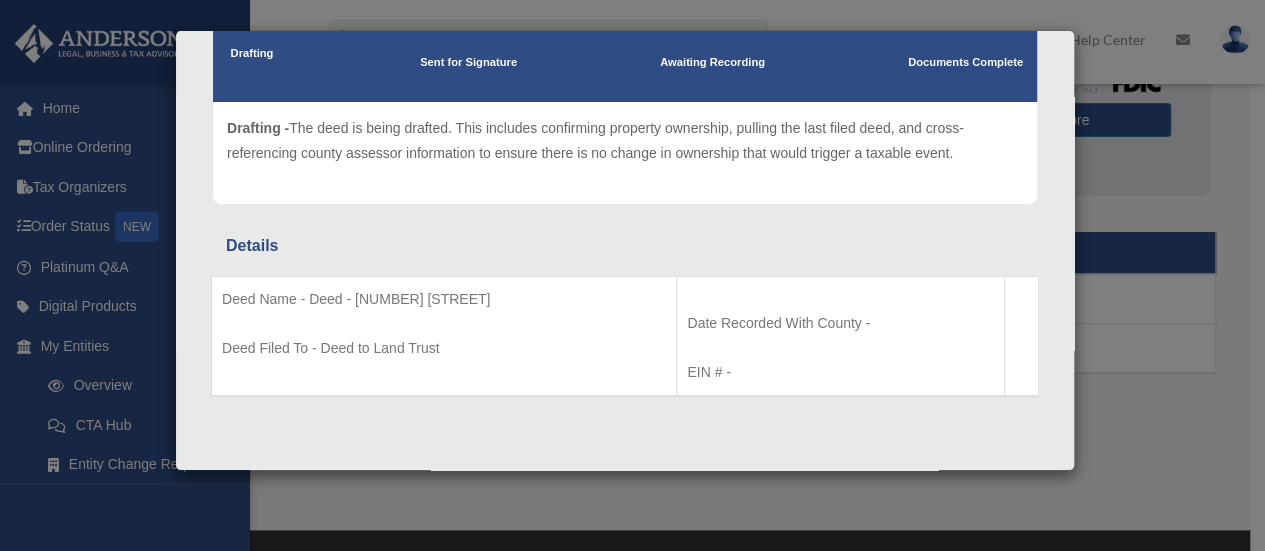 click on "Details" at bounding box center (625, 246) 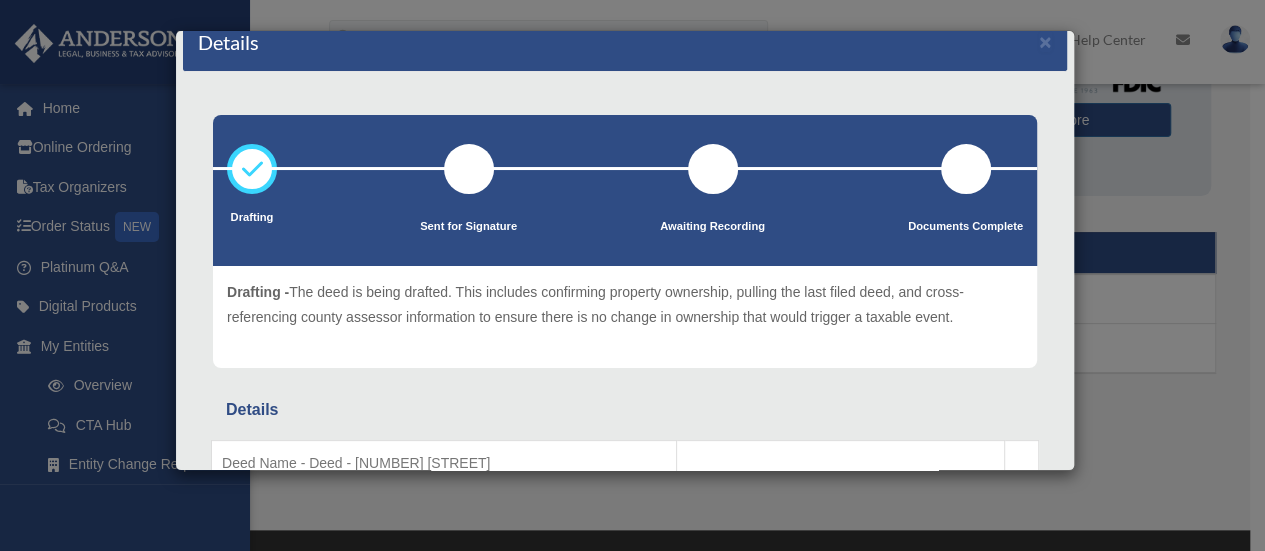 scroll, scrollTop: 0, scrollLeft: 0, axis: both 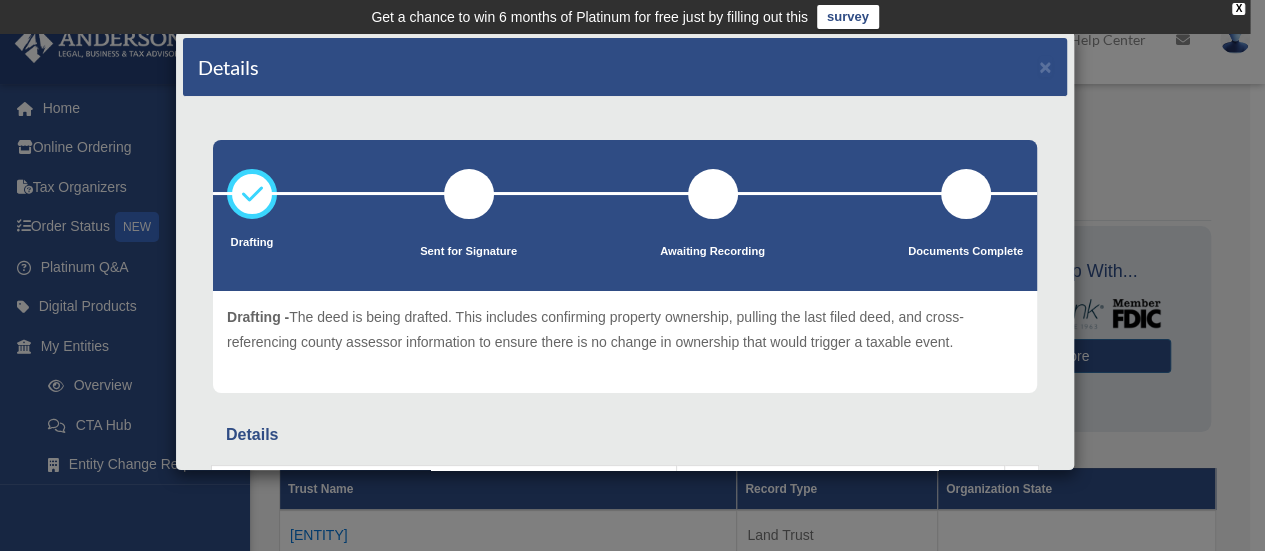 click on "Details
×
Drafting
Sent for Signature" at bounding box center [632, 275] 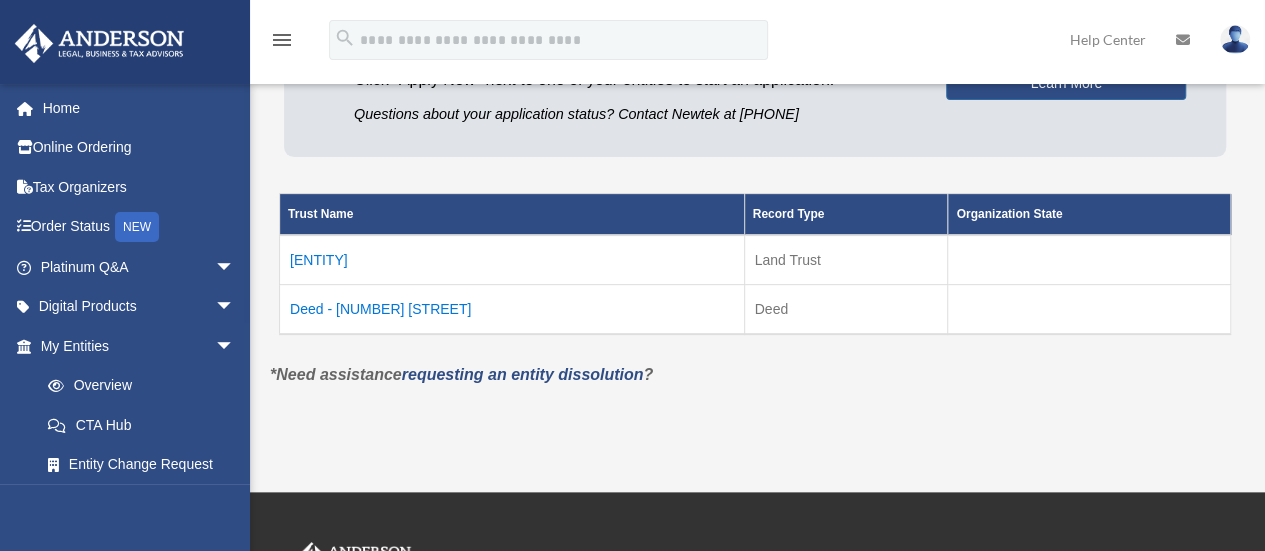 scroll, scrollTop: 276, scrollLeft: 0, axis: vertical 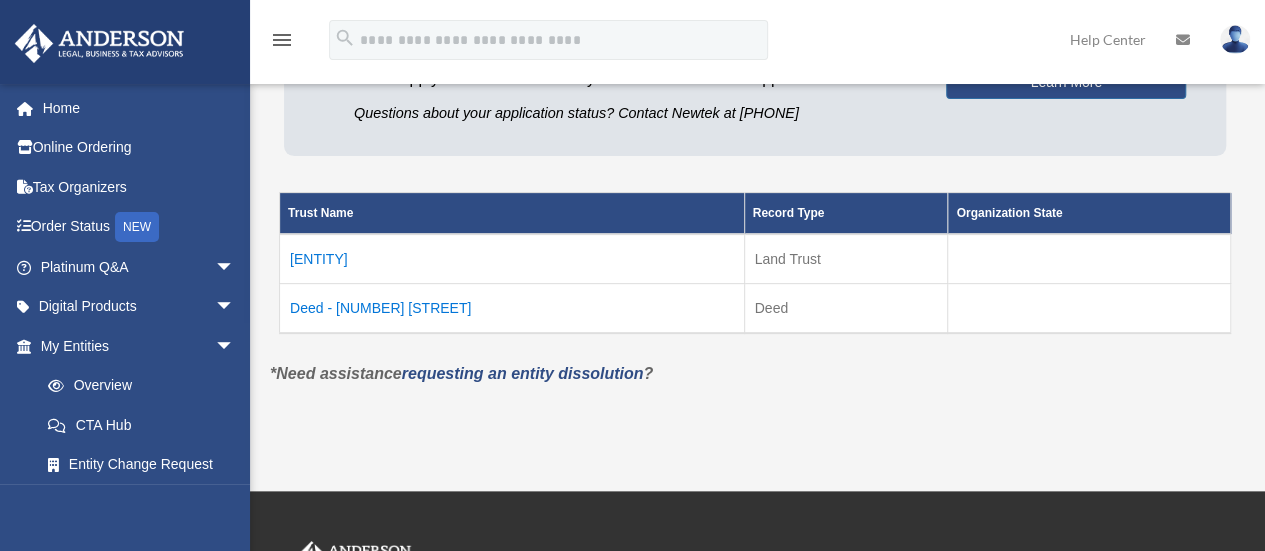 click on "*Need assistance  requesting an entity dissolution ?" at bounding box center (755, 374) 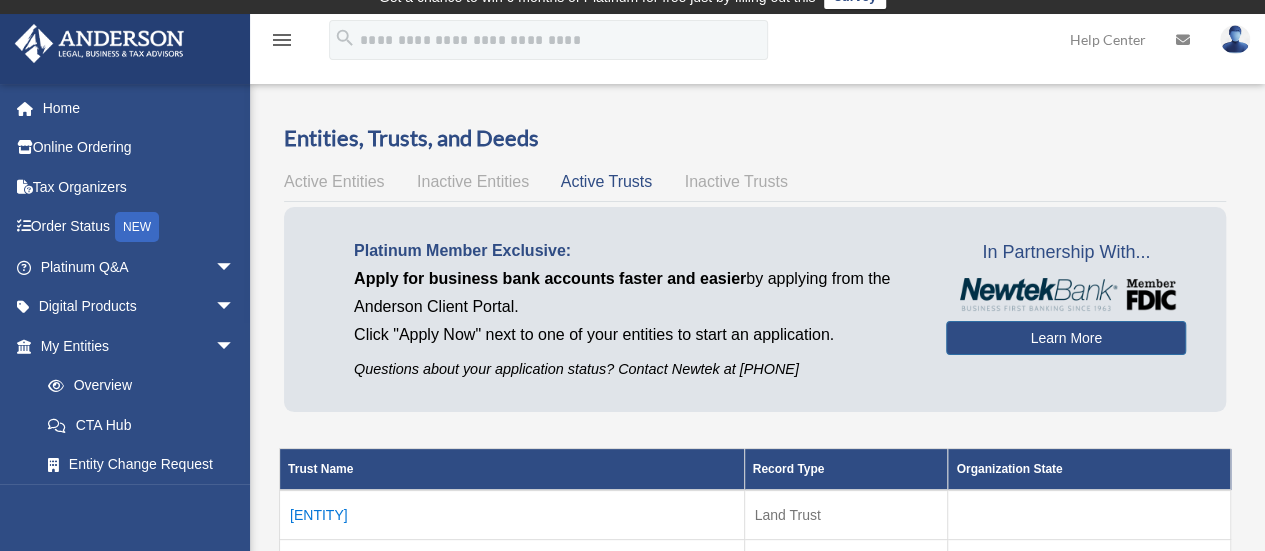 scroll, scrollTop: 0, scrollLeft: 0, axis: both 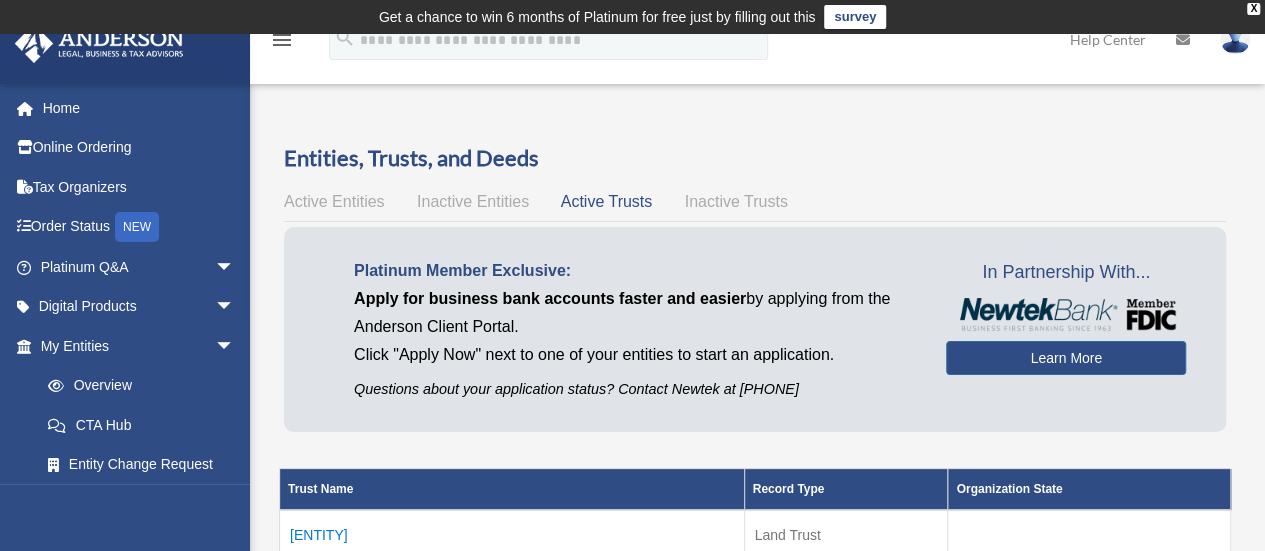 click on "Inactive Entities" at bounding box center (473, 201) 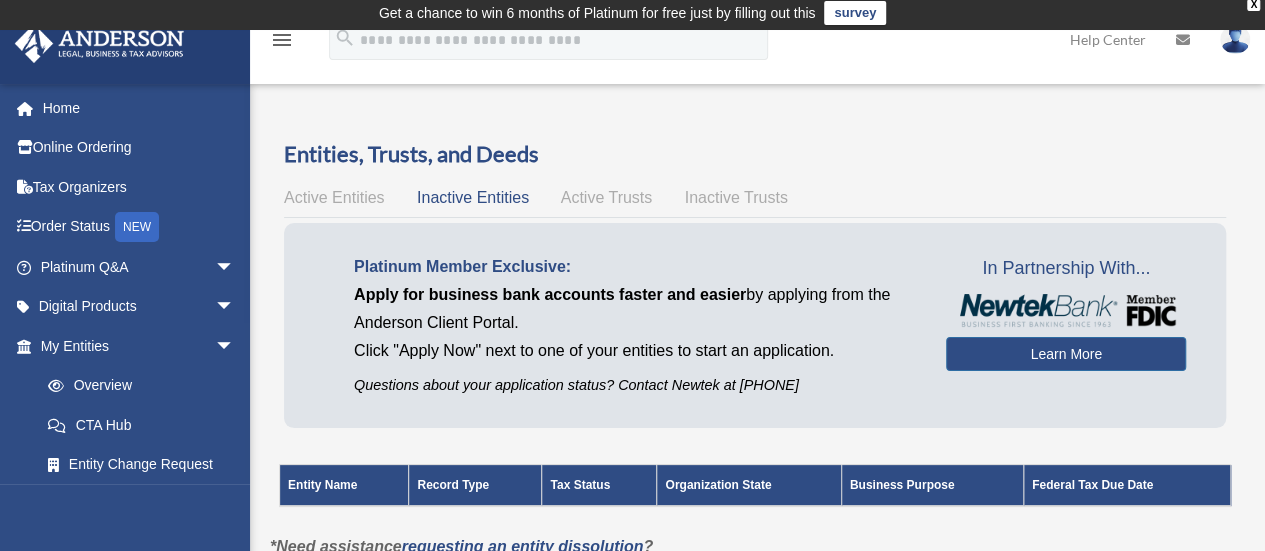 scroll, scrollTop: 0, scrollLeft: 0, axis: both 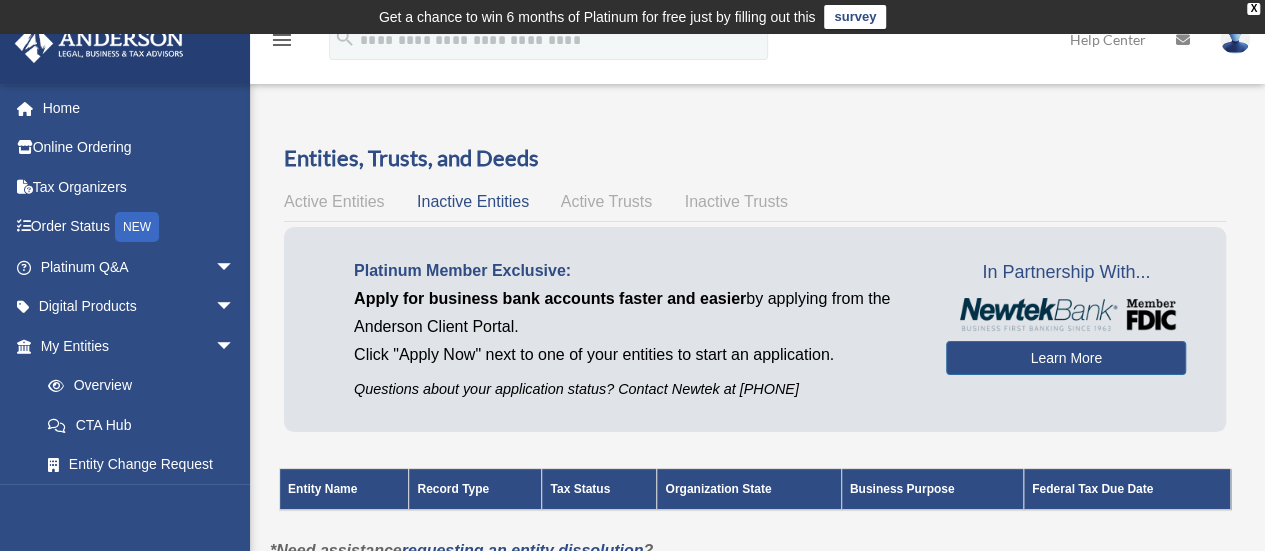 click on "Inactive Trusts" at bounding box center (736, 201) 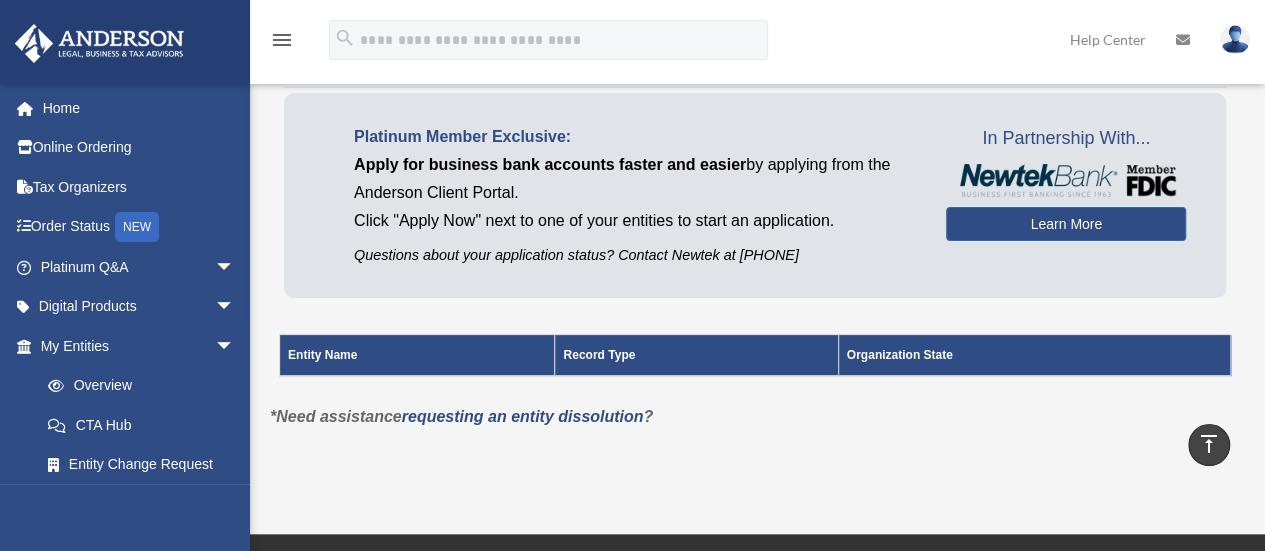 scroll, scrollTop: 0, scrollLeft: 0, axis: both 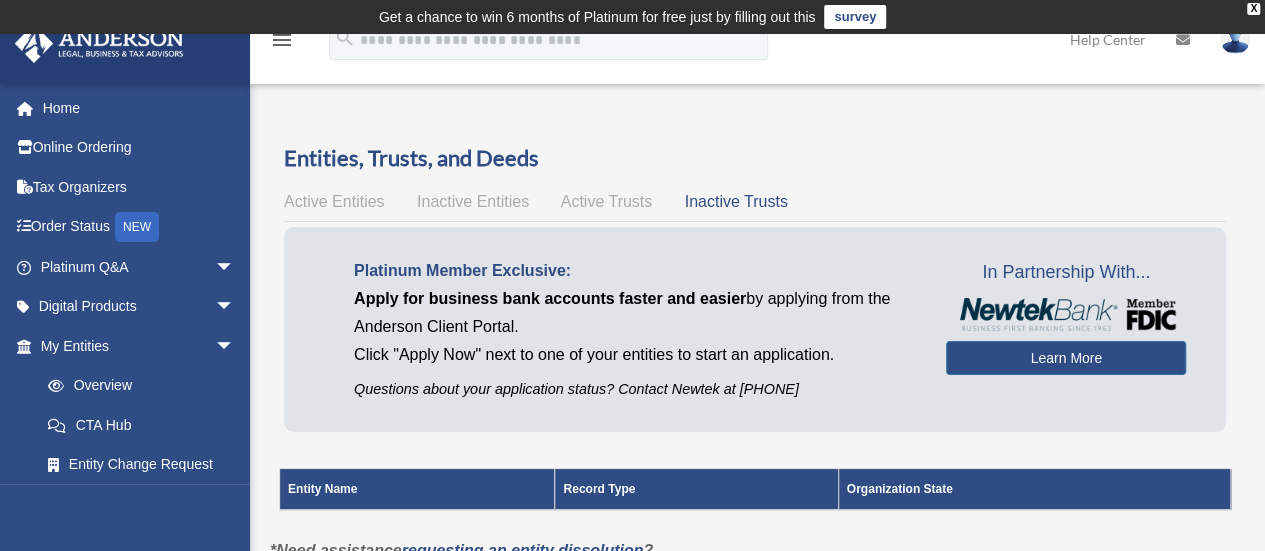 click on "Active Trusts" at bounding box center [607, 201] 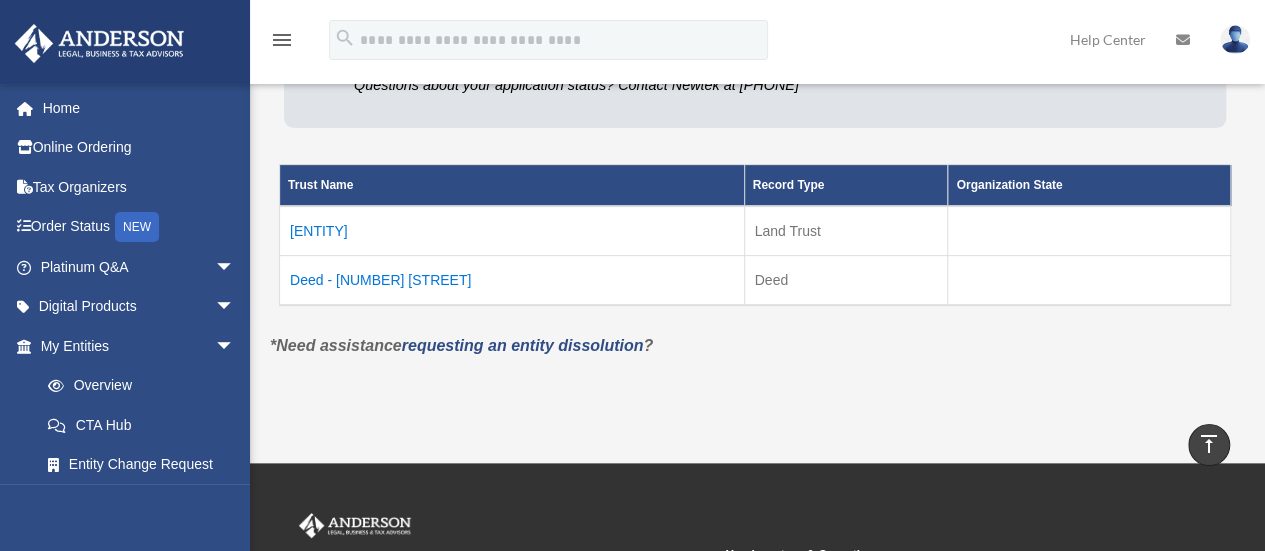 scroll, scrollTop: 302, scrollLeft: 0, axis: vertical 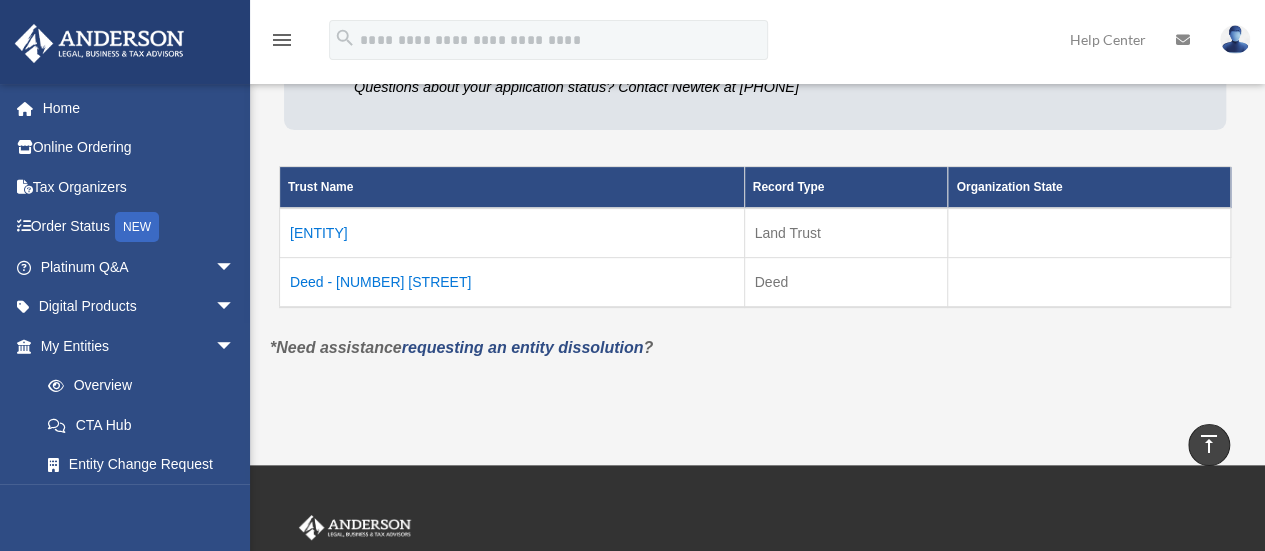 click on "[ENTITY]" at bounding box center (512, 233) 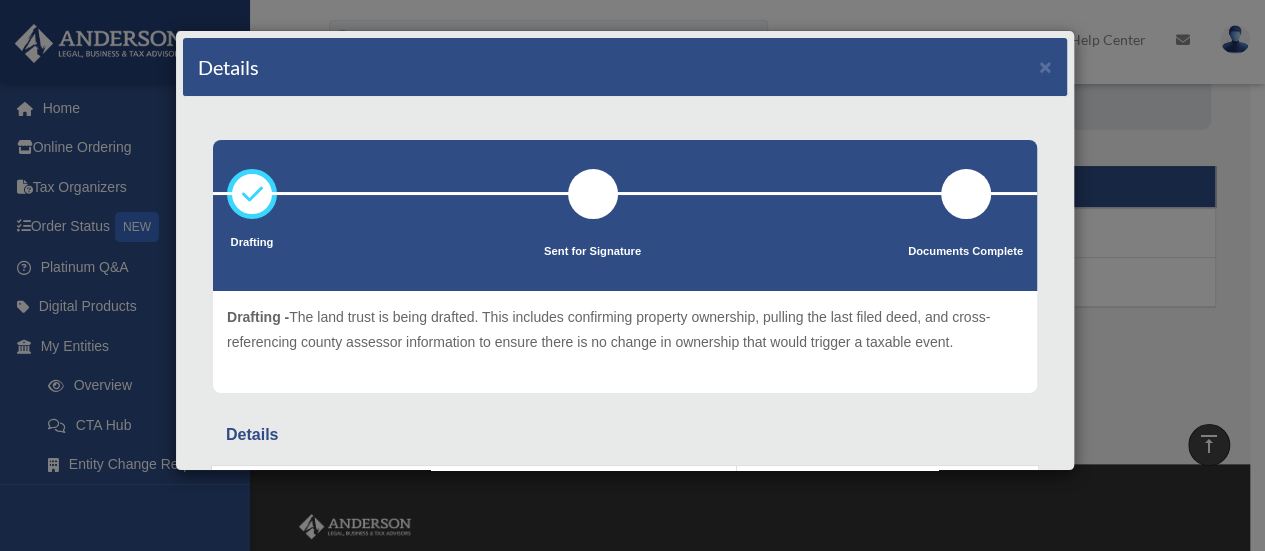 click on "Drafting
Sent for Signature Details" at bounding box center [625, 372] 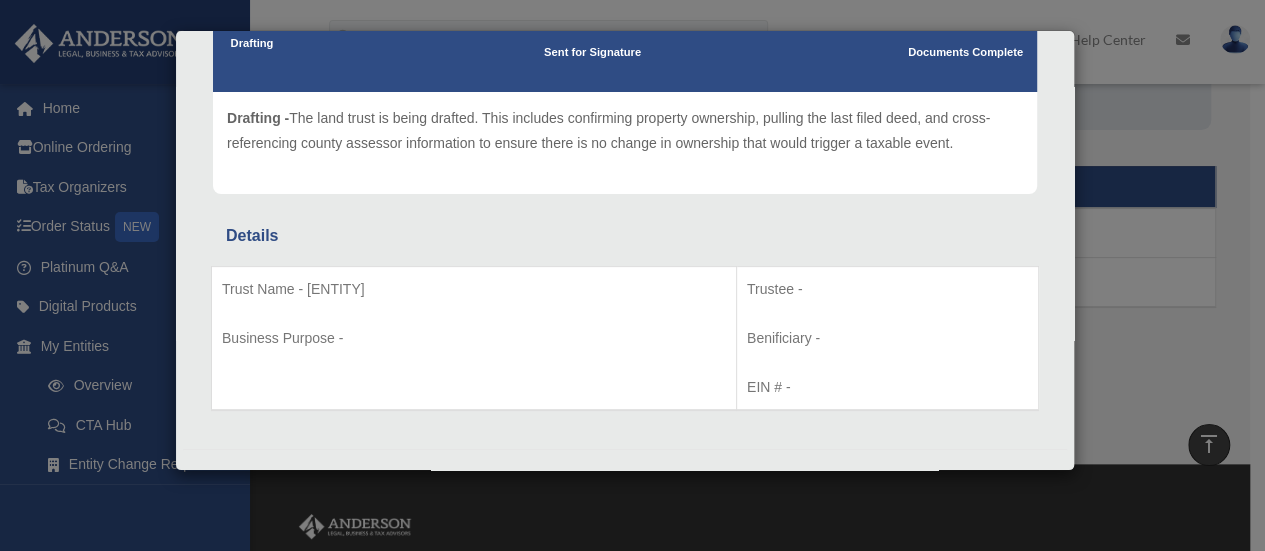 scroll, scrollTop: 213, scrollLeft: 0, axis: vertical 